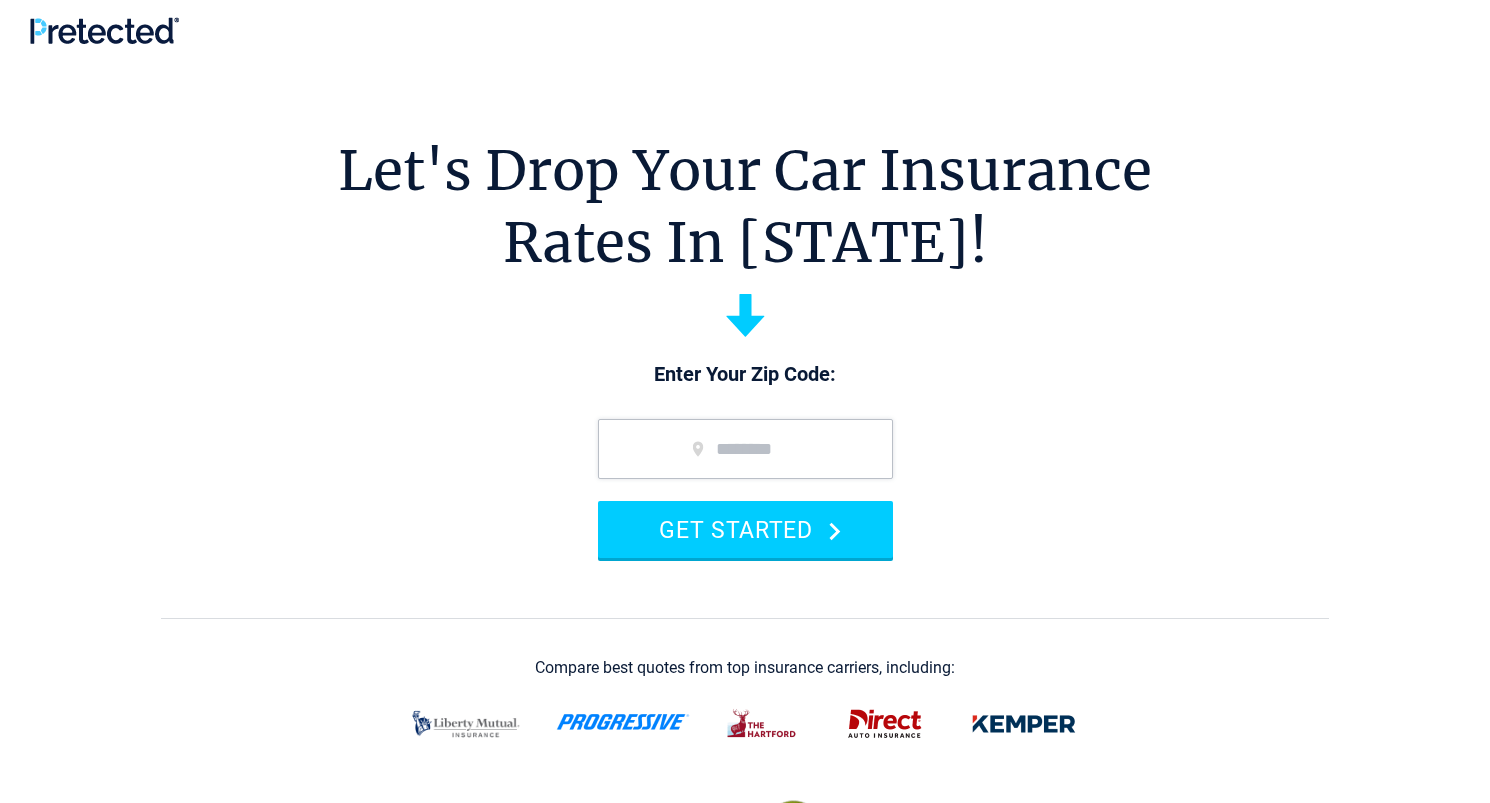 scroll, scrollTop: 0, scrollLeft: 0, axis: both 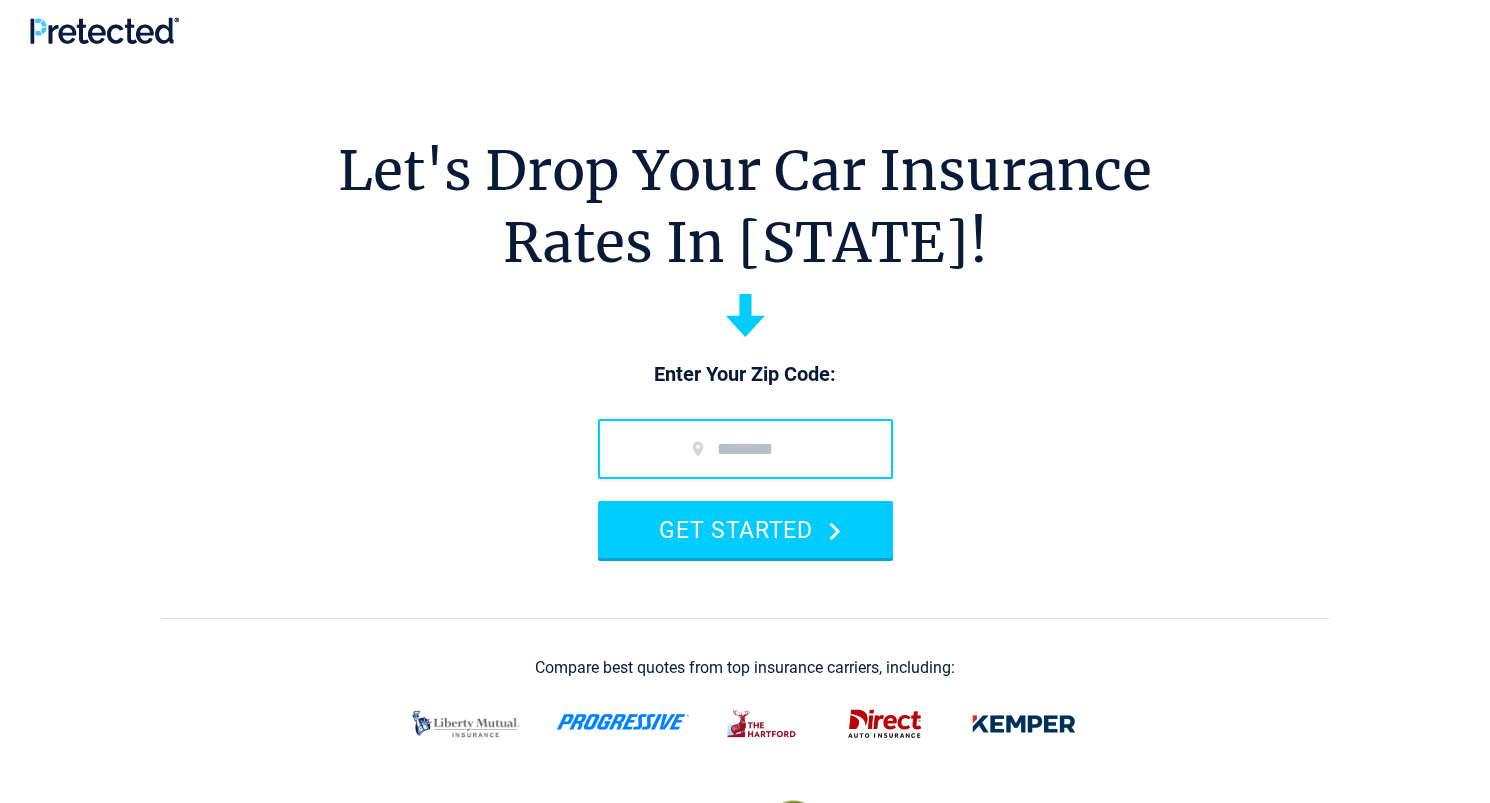 click at bounding box center (745, 449) 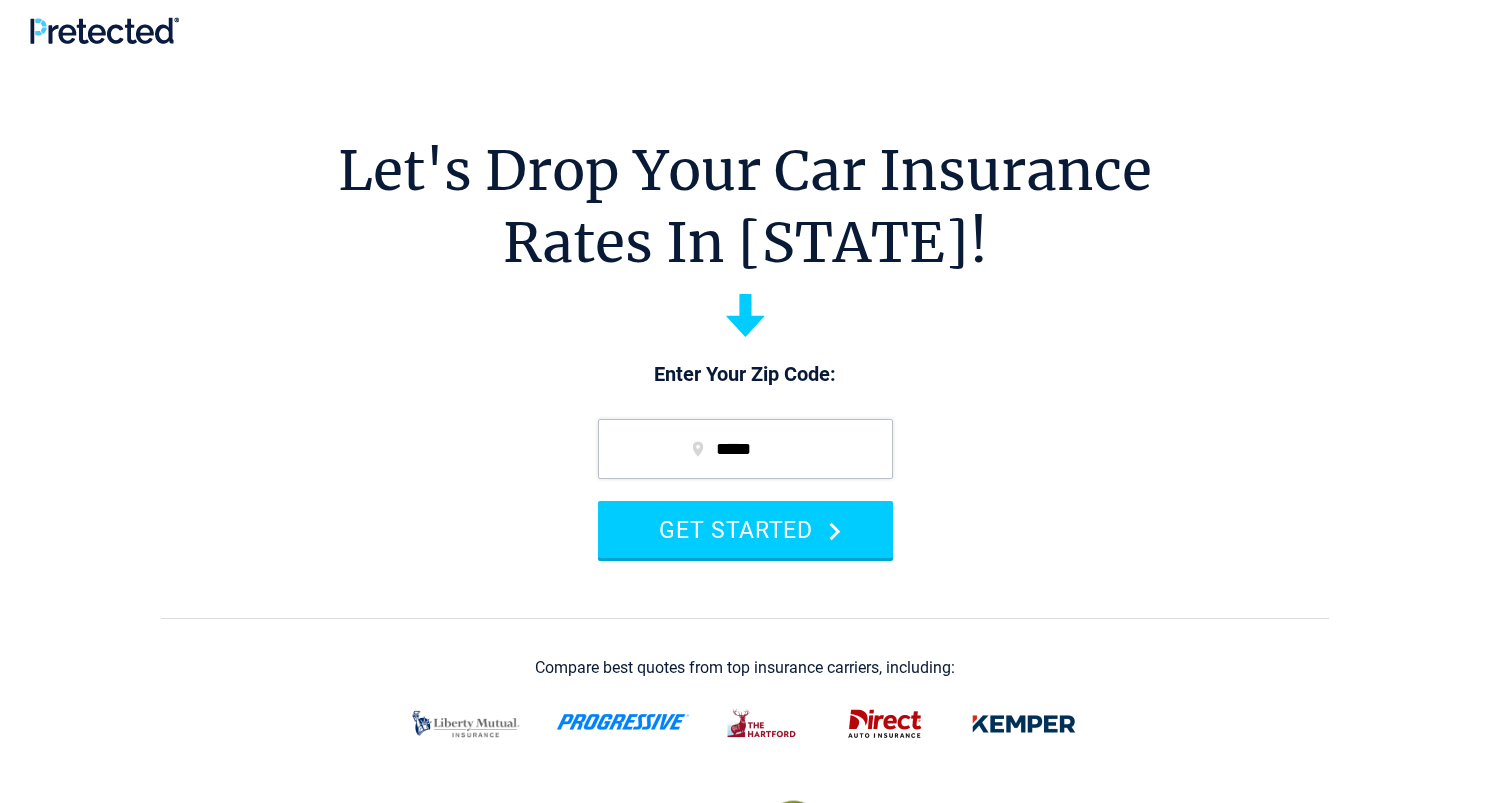 type on "*****" 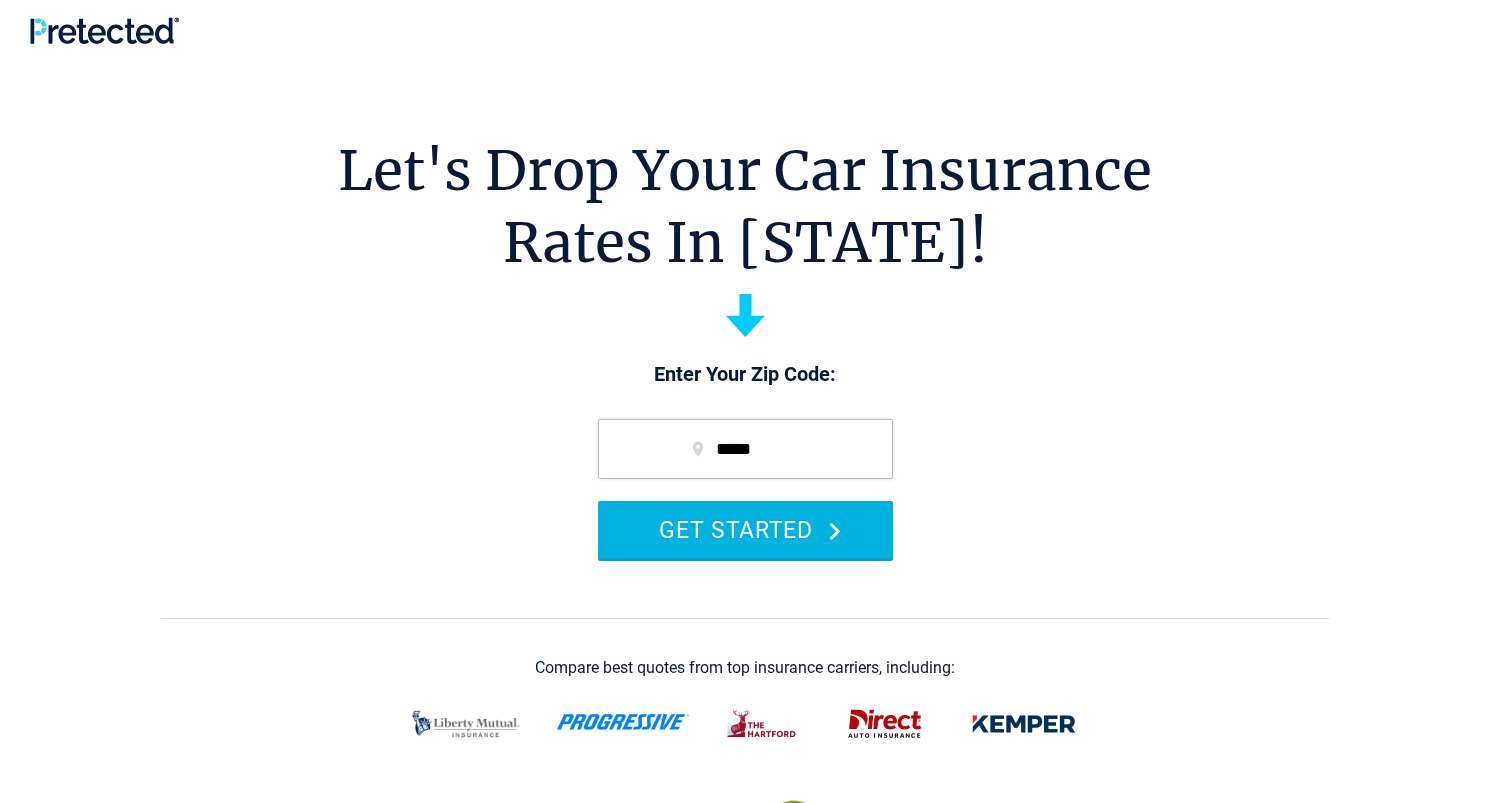 click on "GET STARTED" at bounding box center [745, 529] 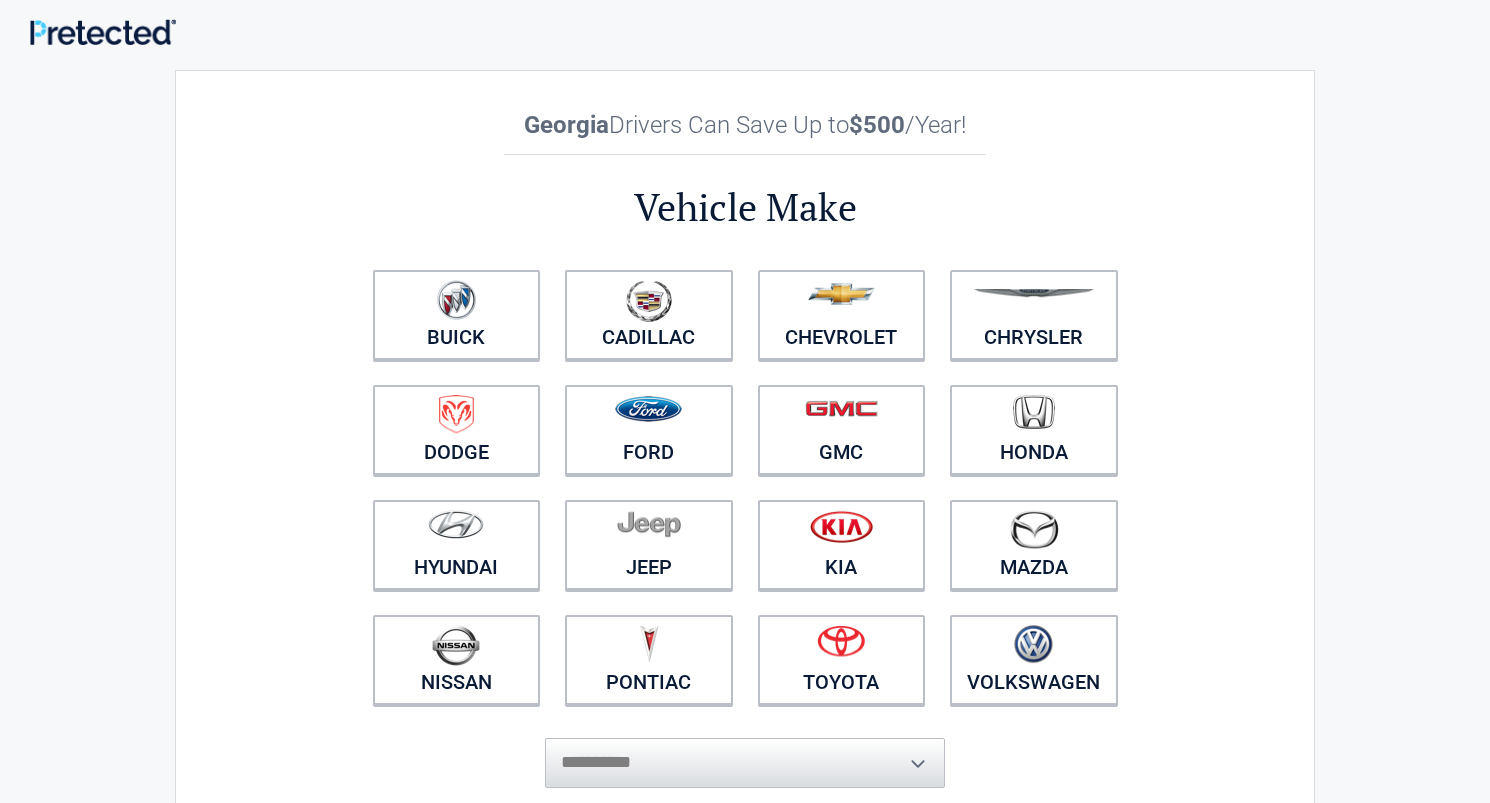 scroll, scrollTop: 0, scrollLeft: 0, axis: both 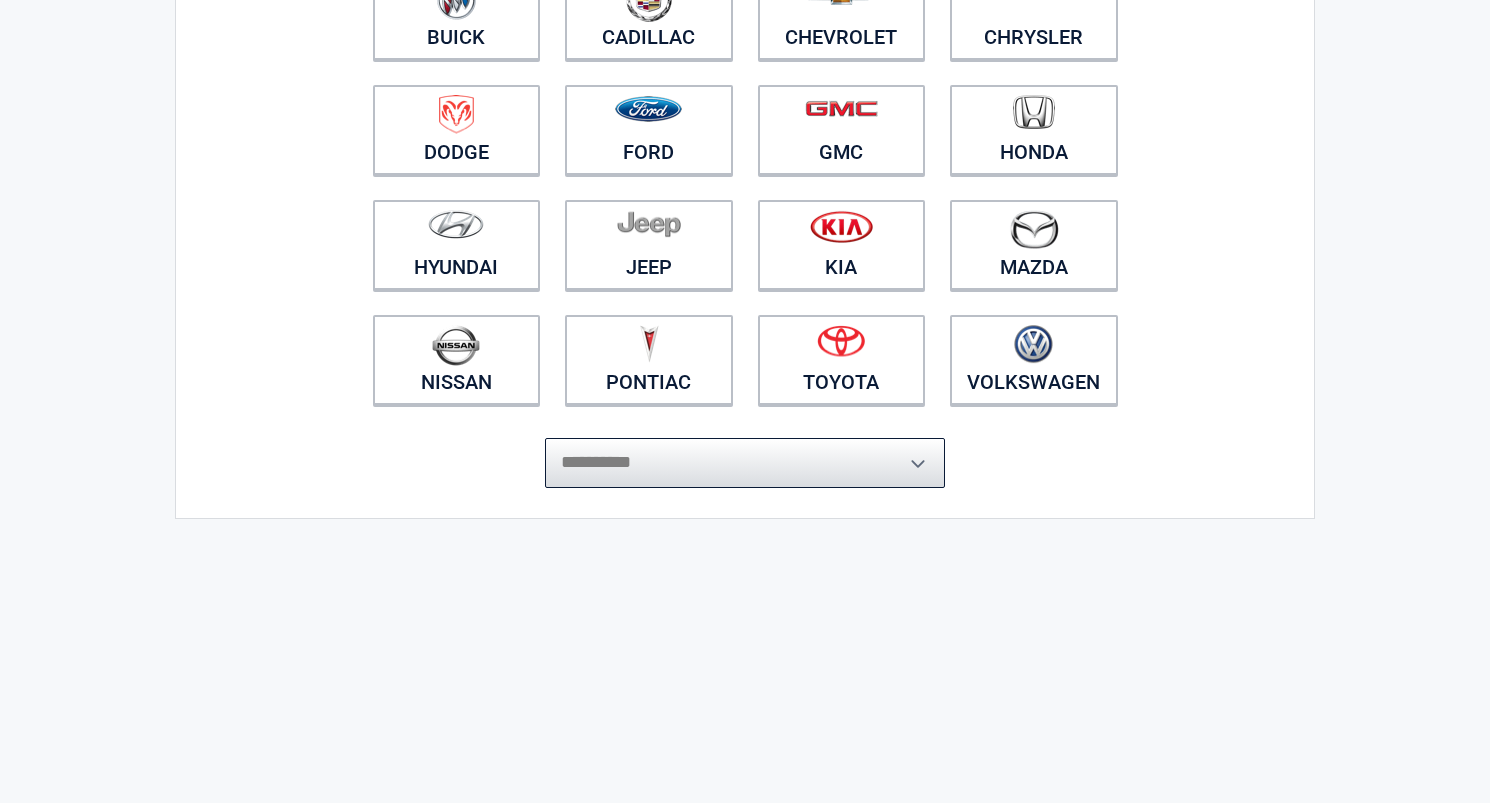click on "**********" at bounding box center [745, 463] 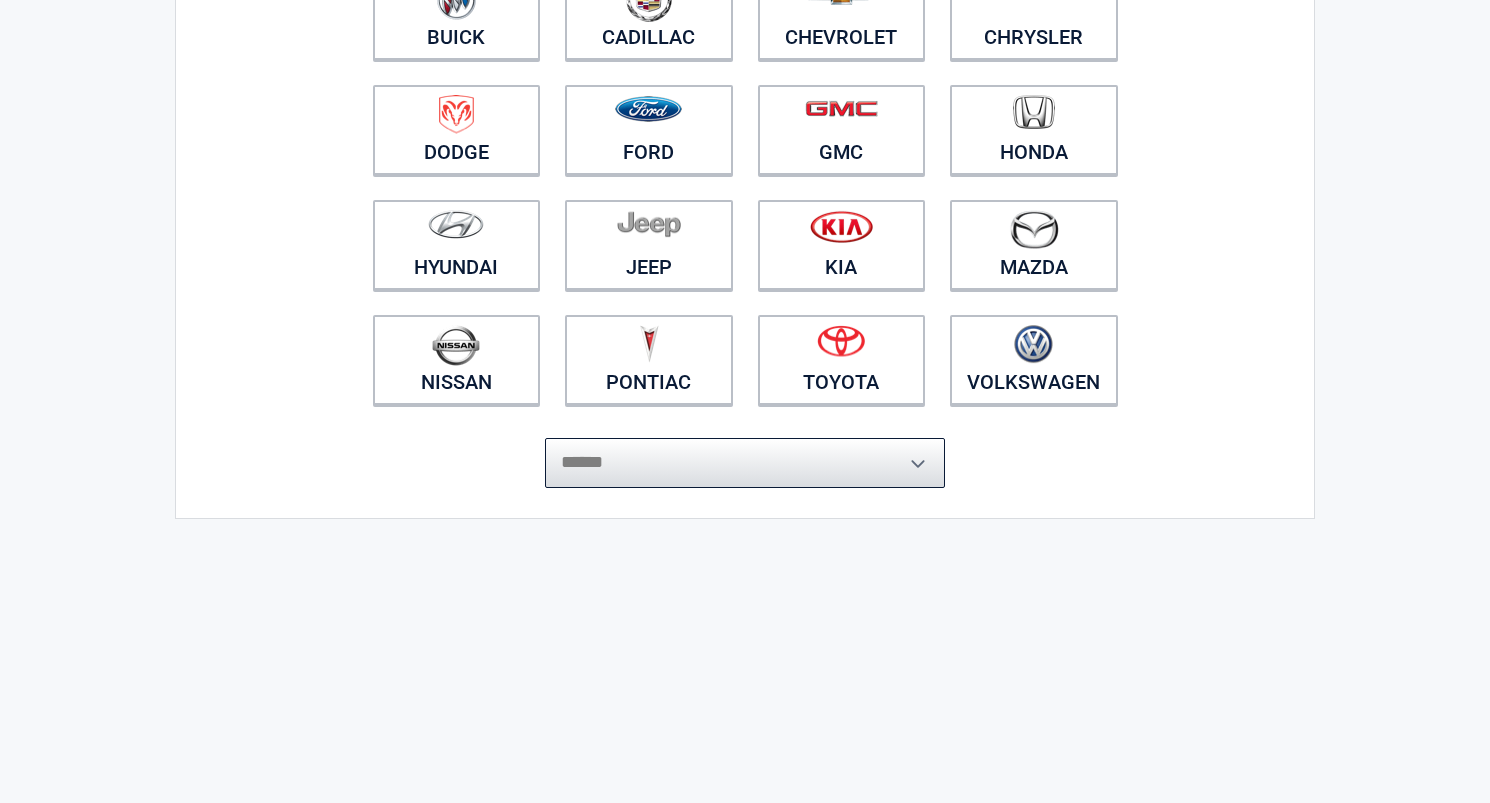 click on "**********" at bounding box center (745, 463) 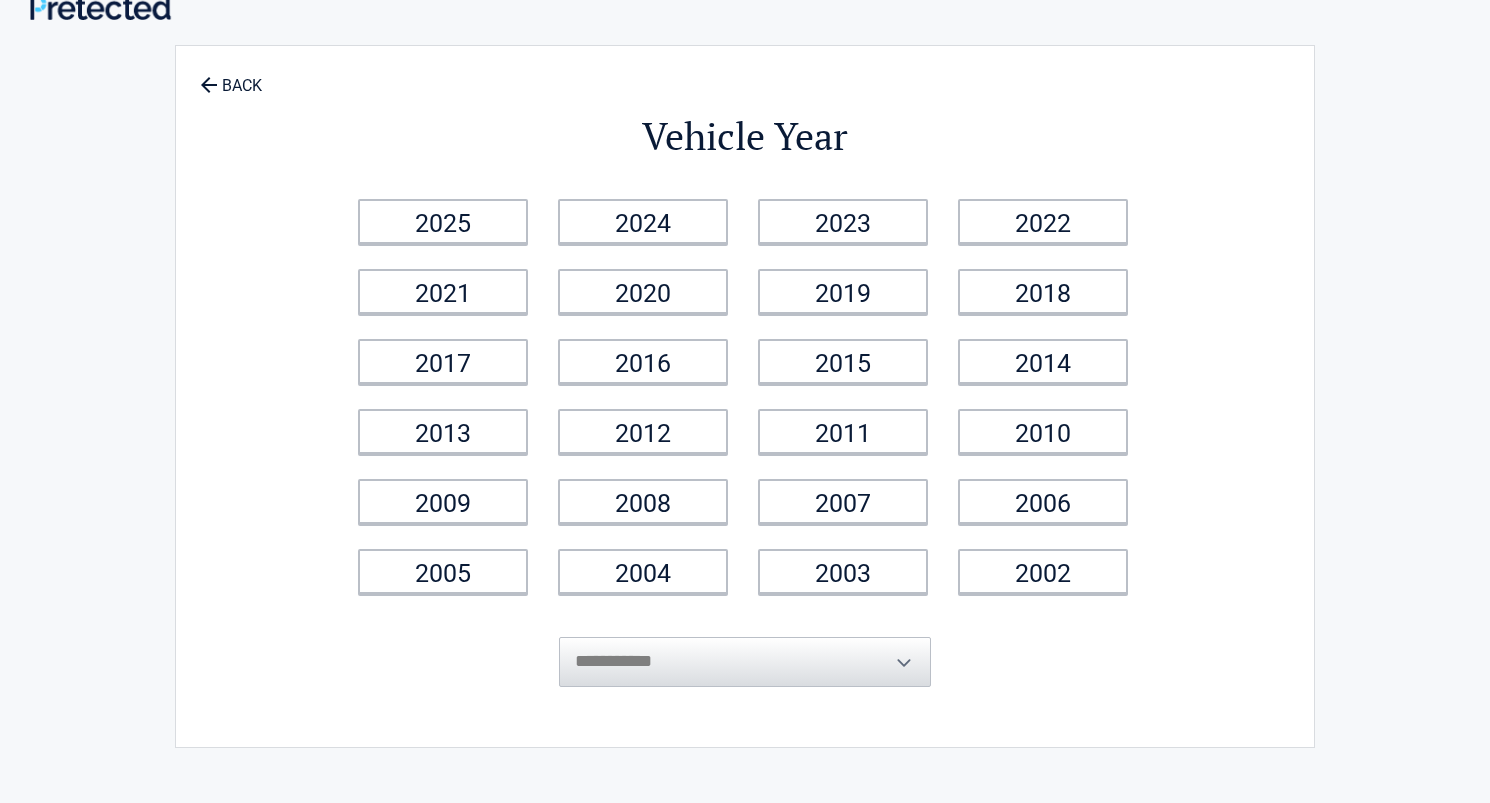 scroll, scrollTop: 0, scrollLeft: 0, axis: both 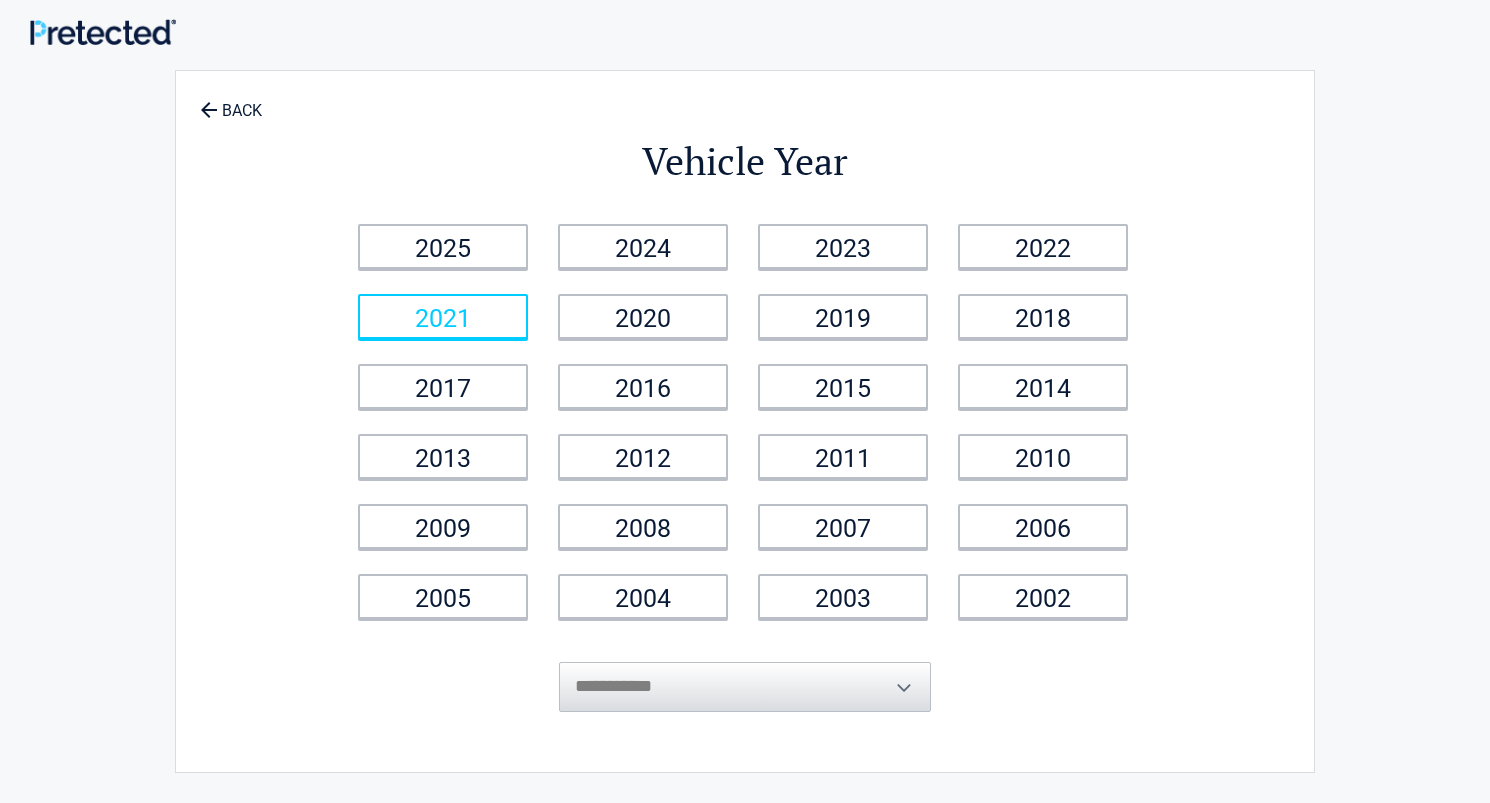 click on "2021" at bounding box center [443, 316] 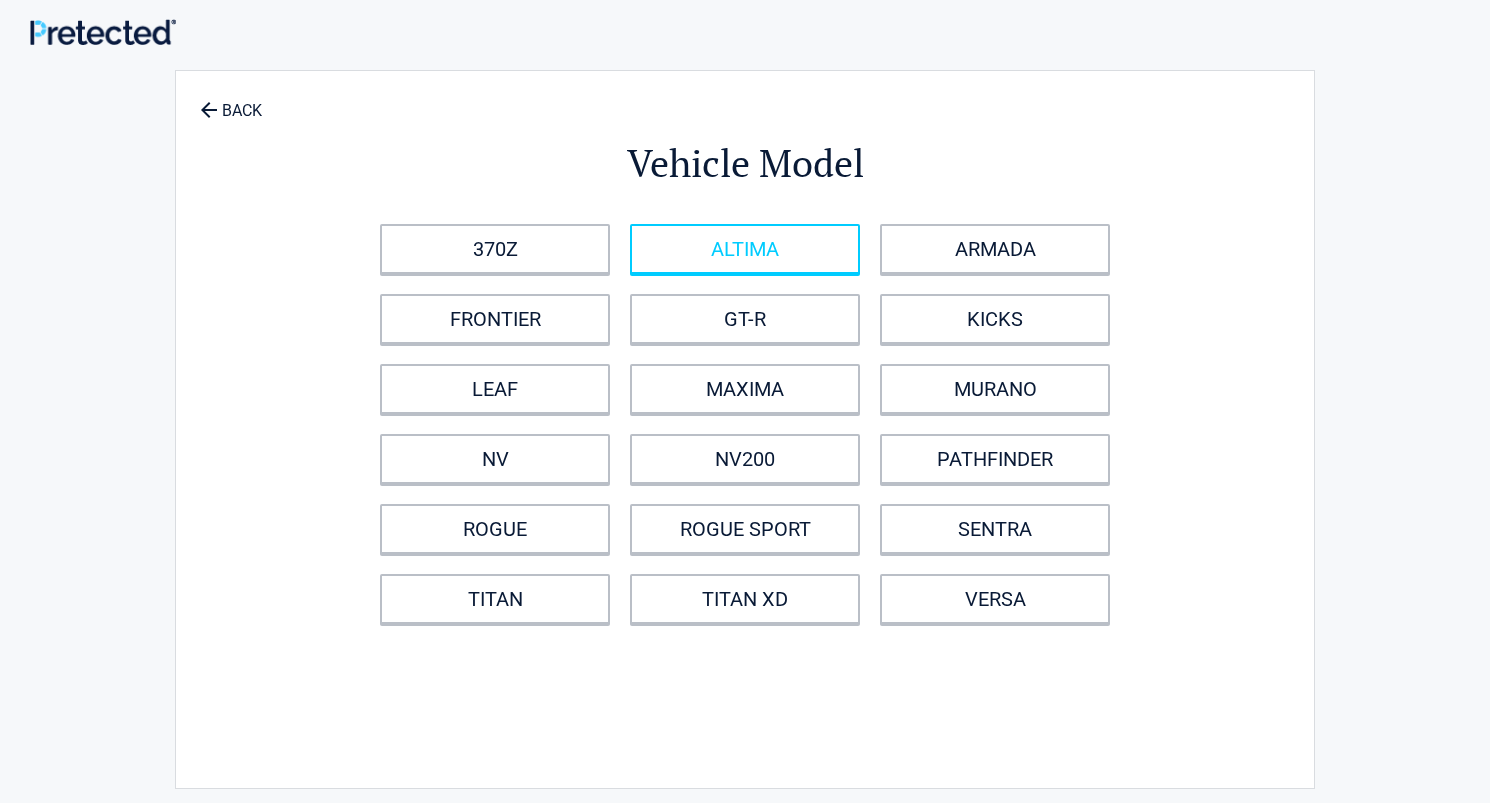 click on "ALTIMA" at bounding box center (745, 249) 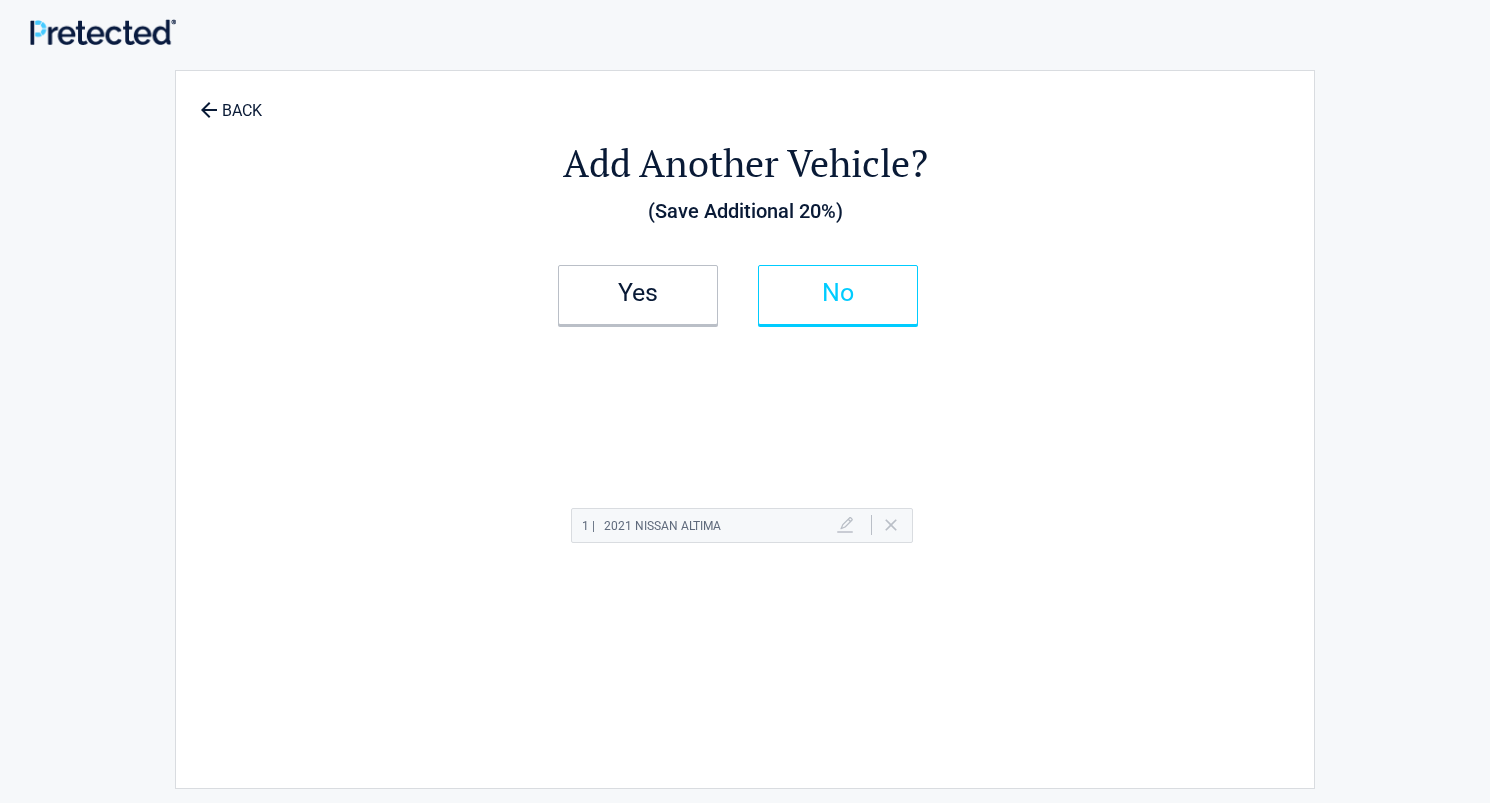 click on "No" at bounding box center [838, 295] 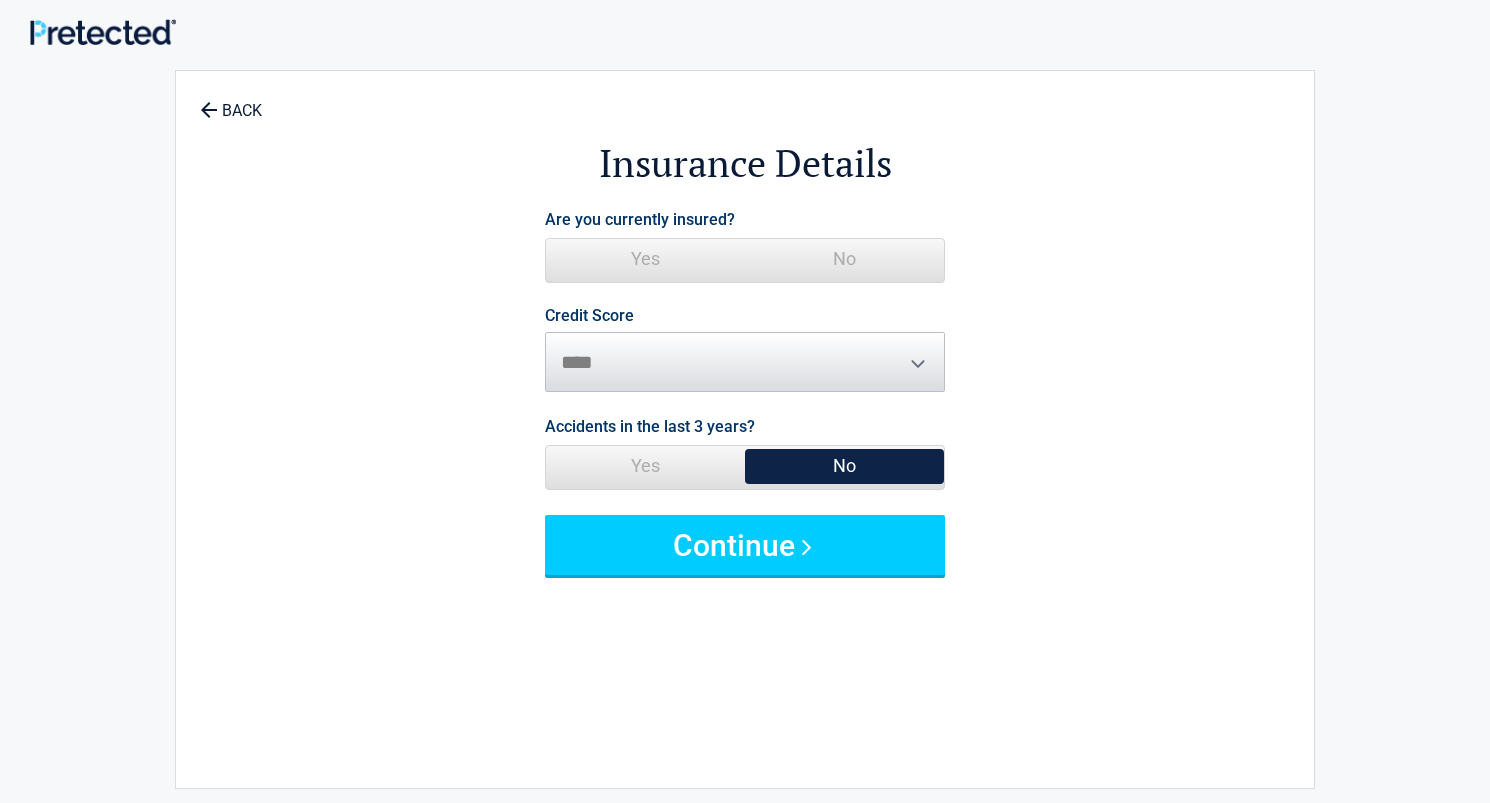 click on "No" at bounding box center (844, 259) 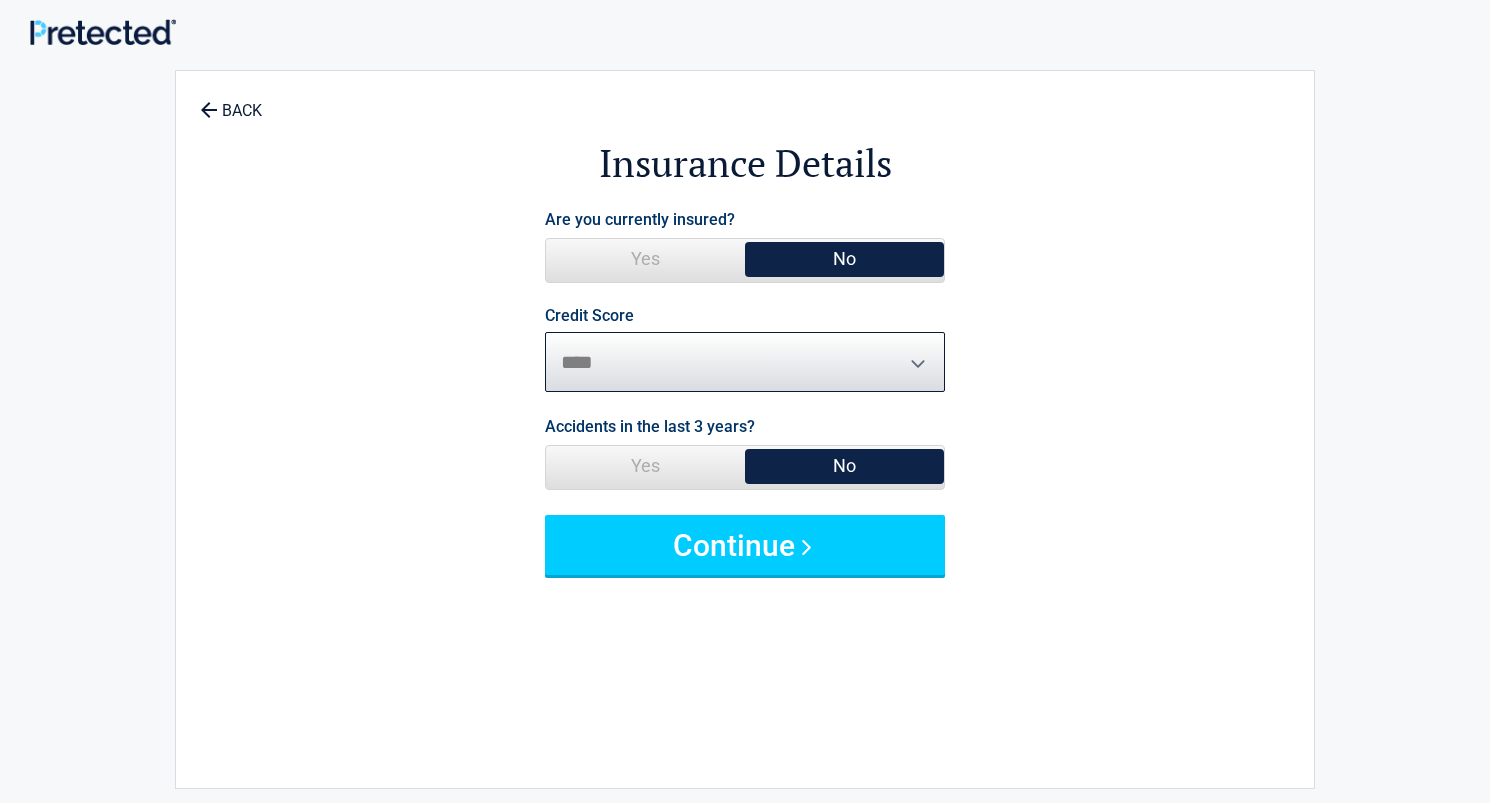 click on "*********
****
*******
****" at bounding box center [745, 362] 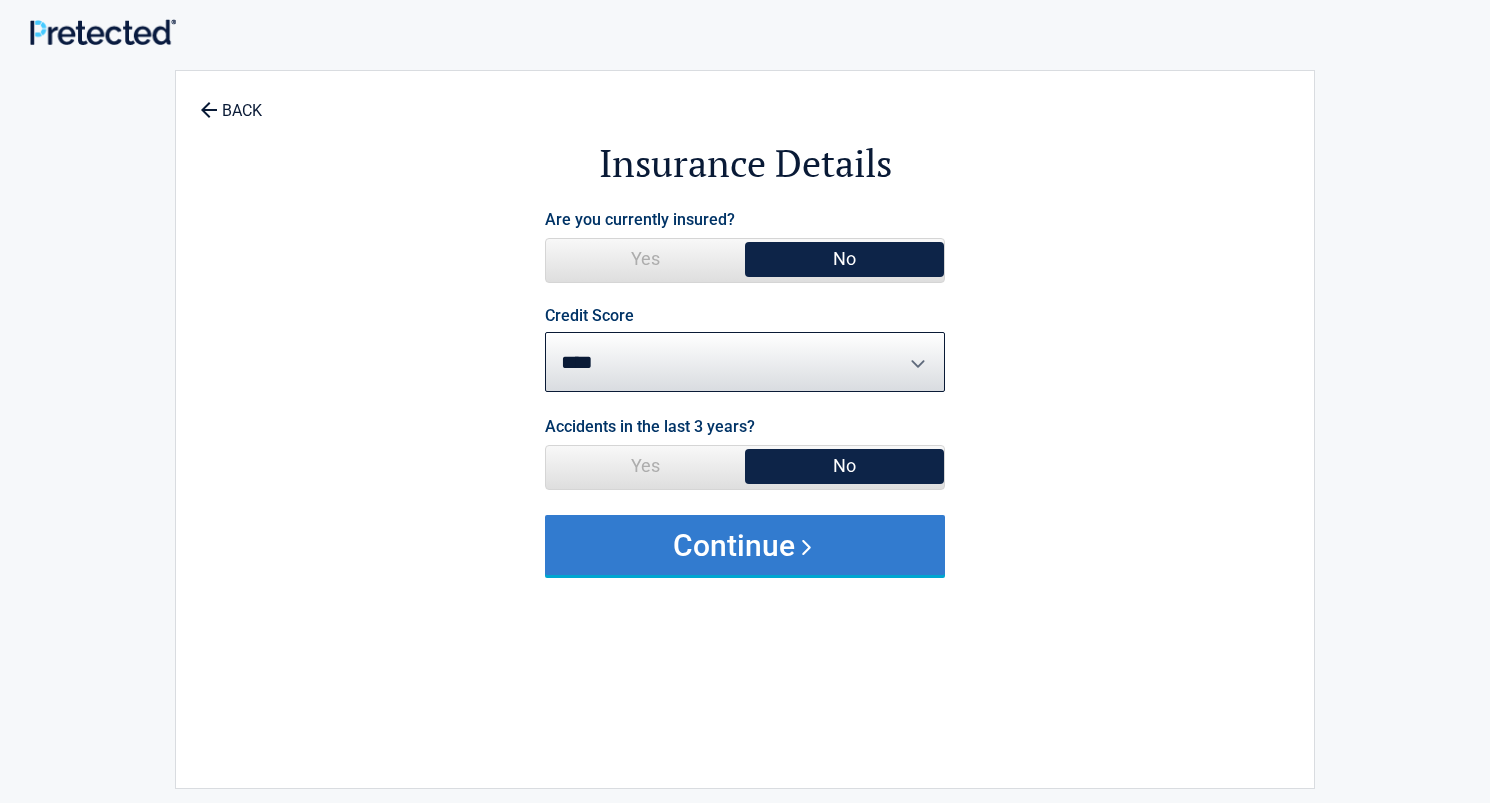click on "Continue" at bounding box center [745, 545] 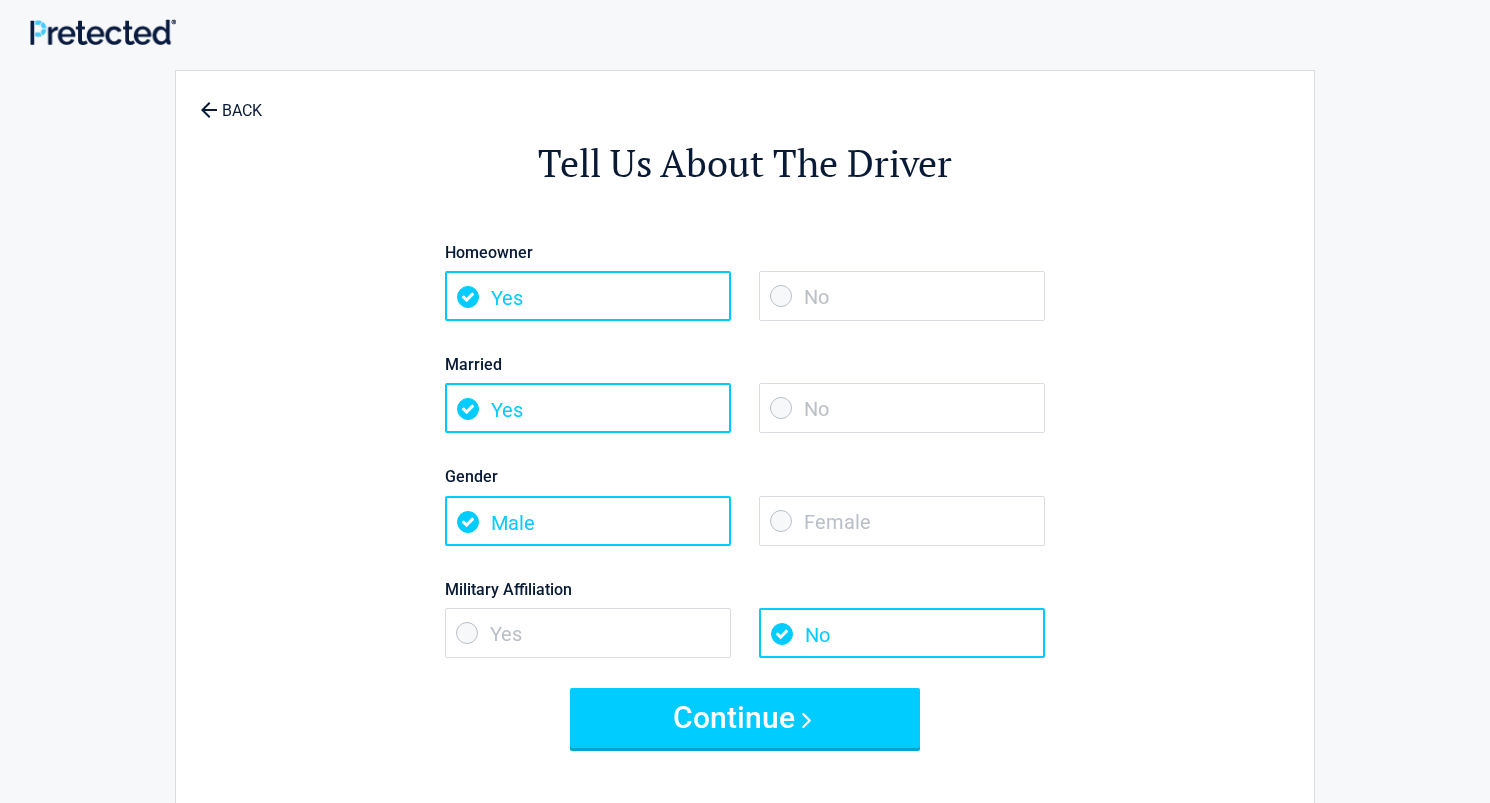 click on "No" at bounding box center (902, 408) 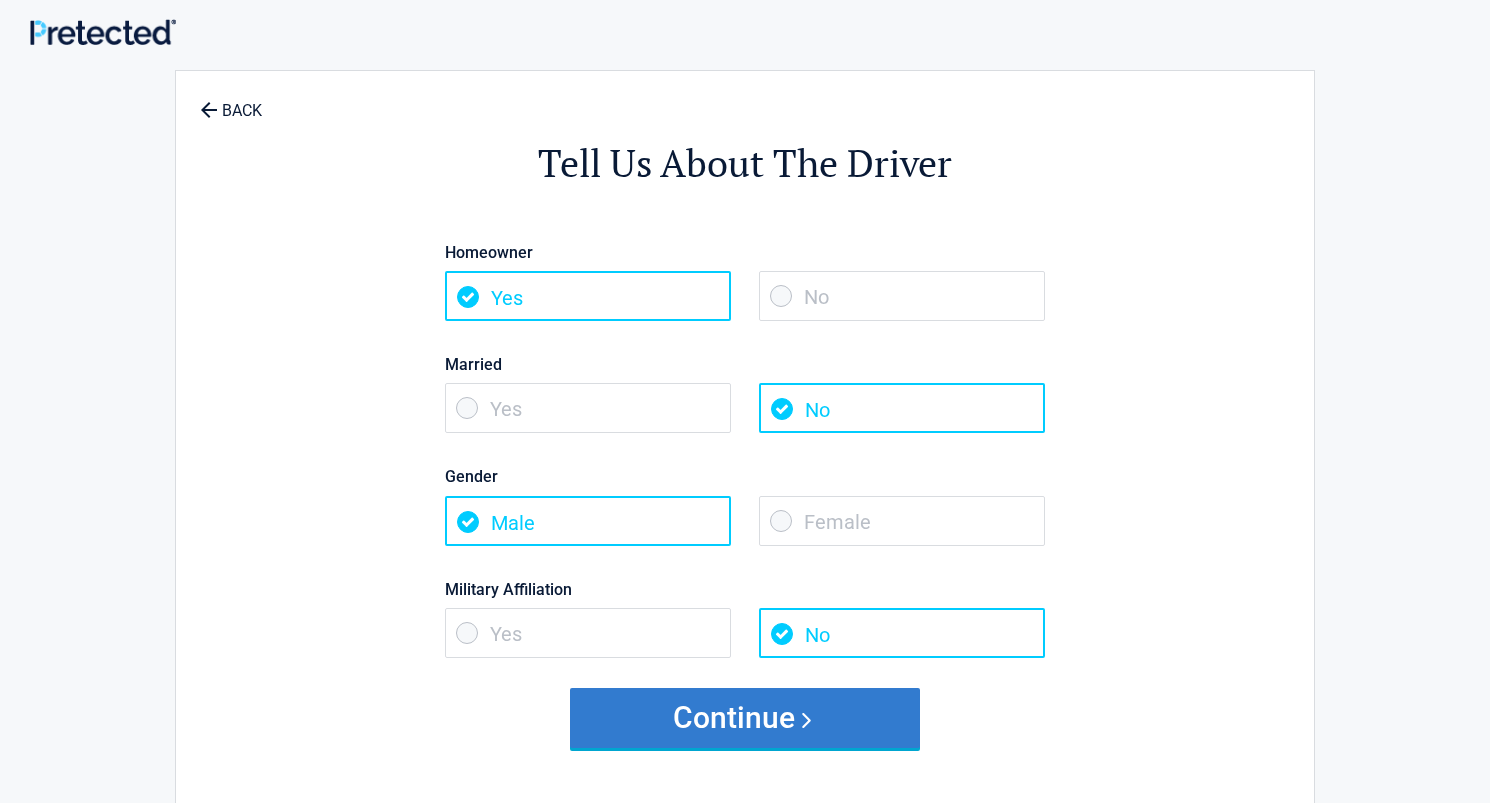 click on "Continue" at bounding box center [745, 718] 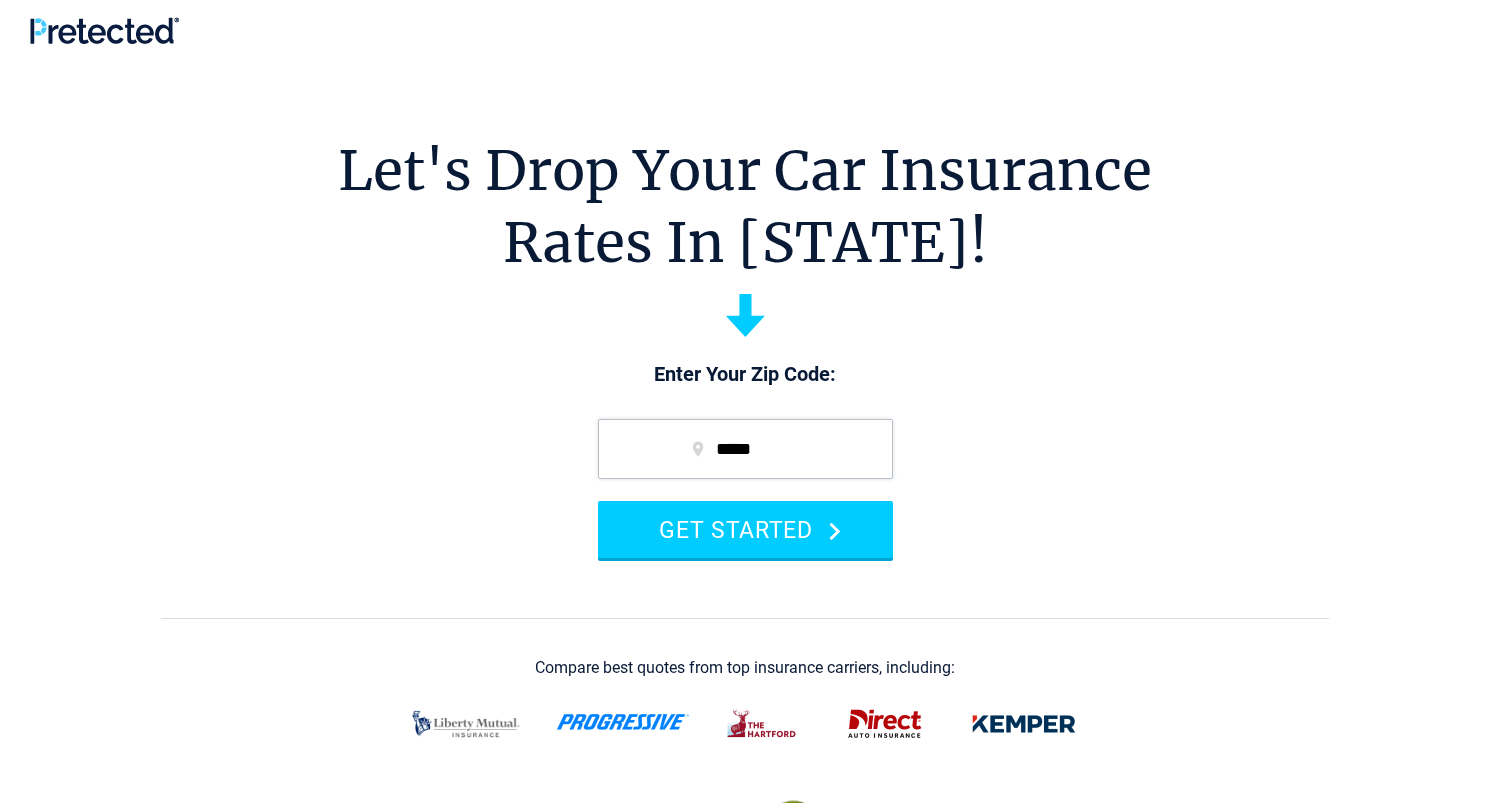 scroll, scrollTop: 0, scrollLeft: 0, axis: both 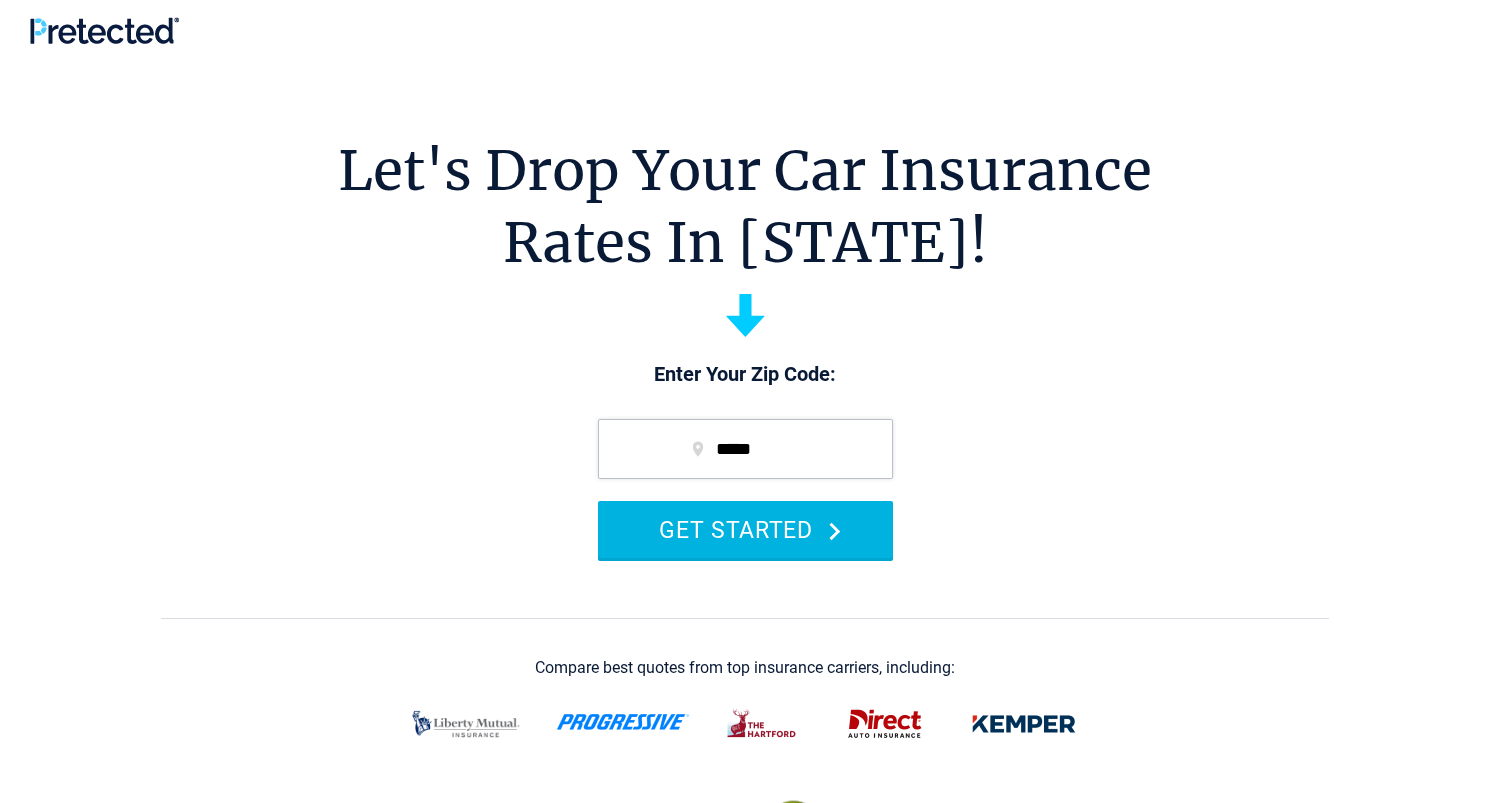 click on "GET STARTED" at bounding box center (745, 529) 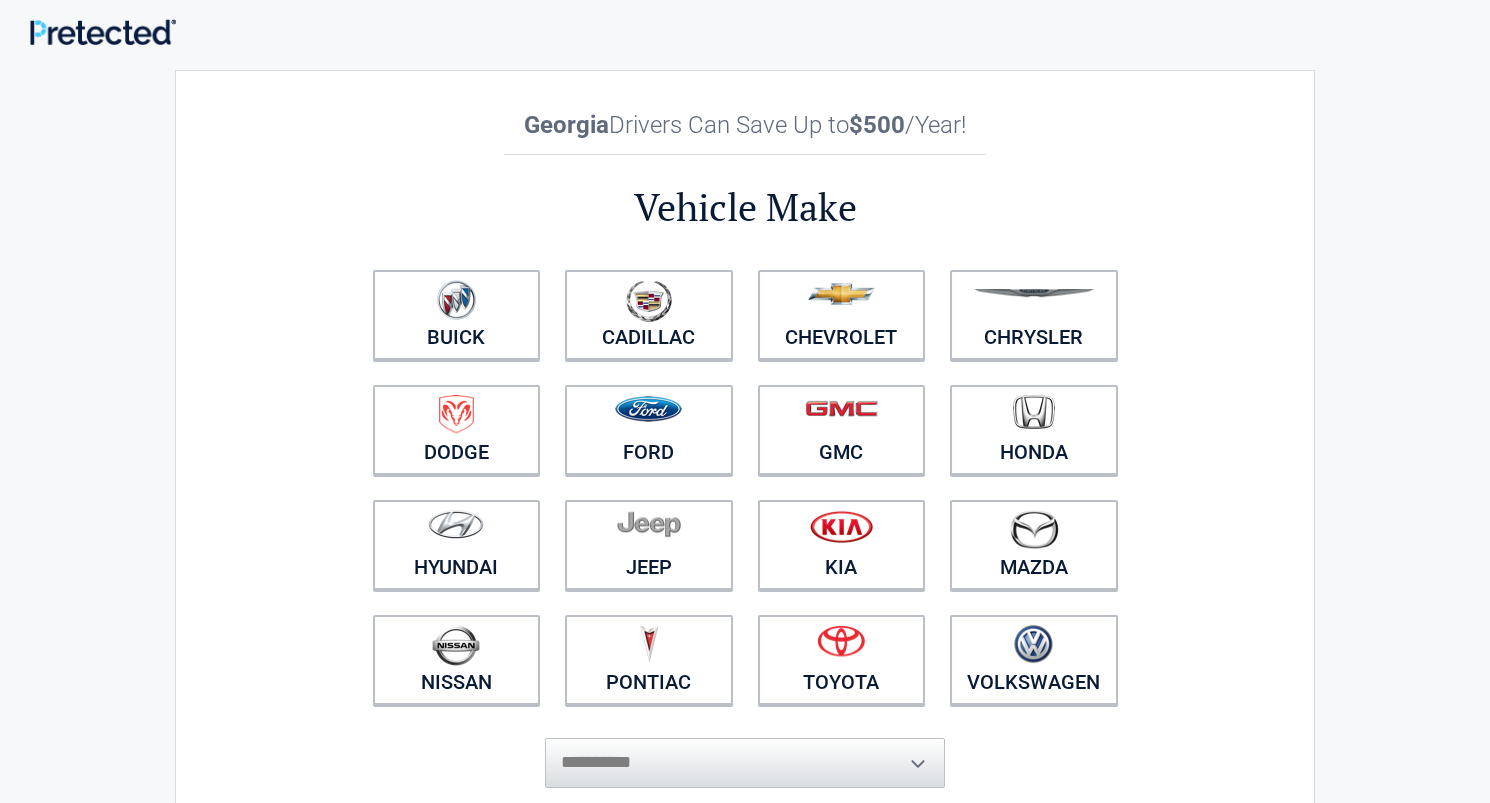scroll, scrollTop: 0, scrollLeft: 0, axis: both 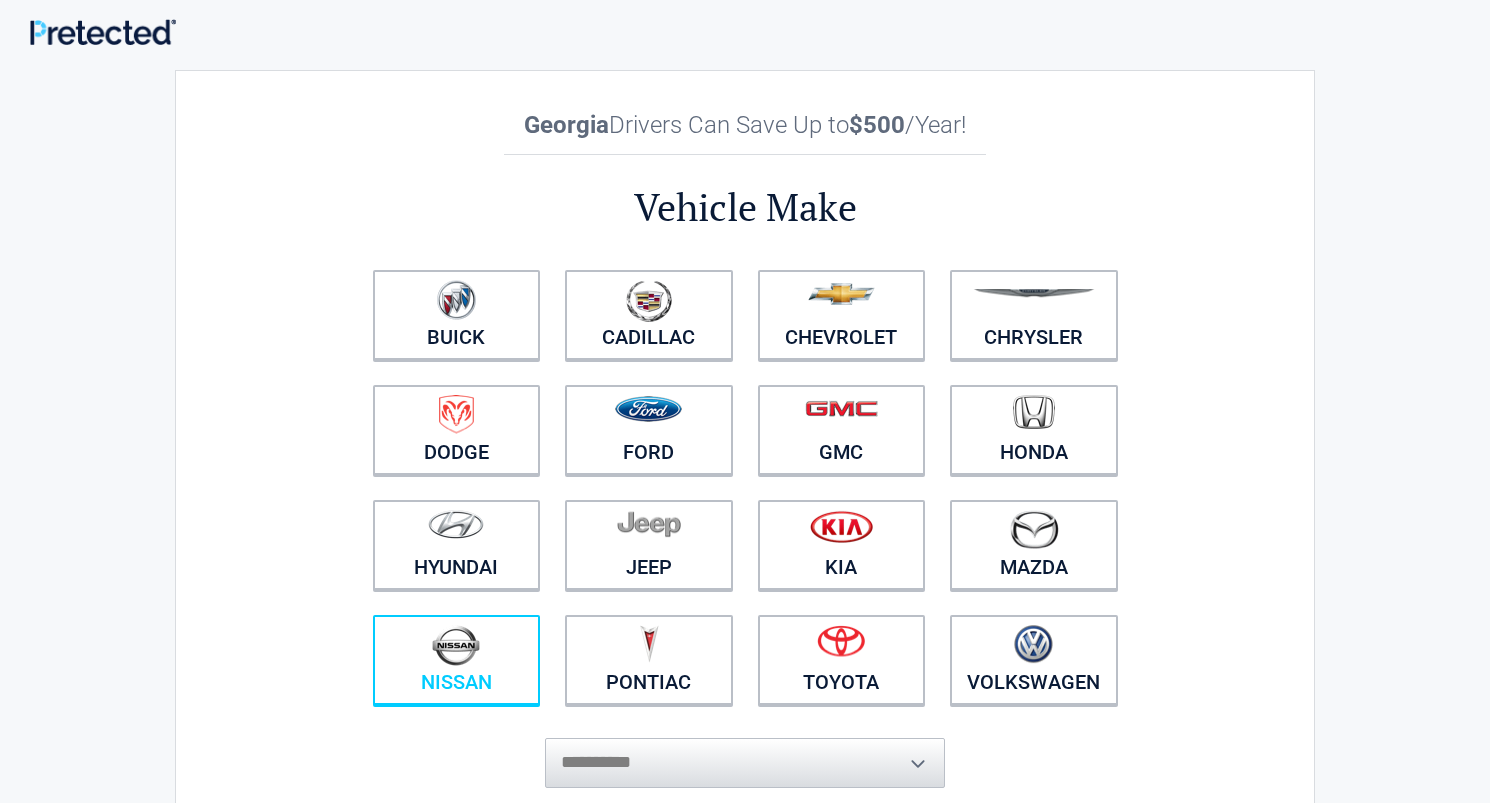 click at bounding box center (457, 647) 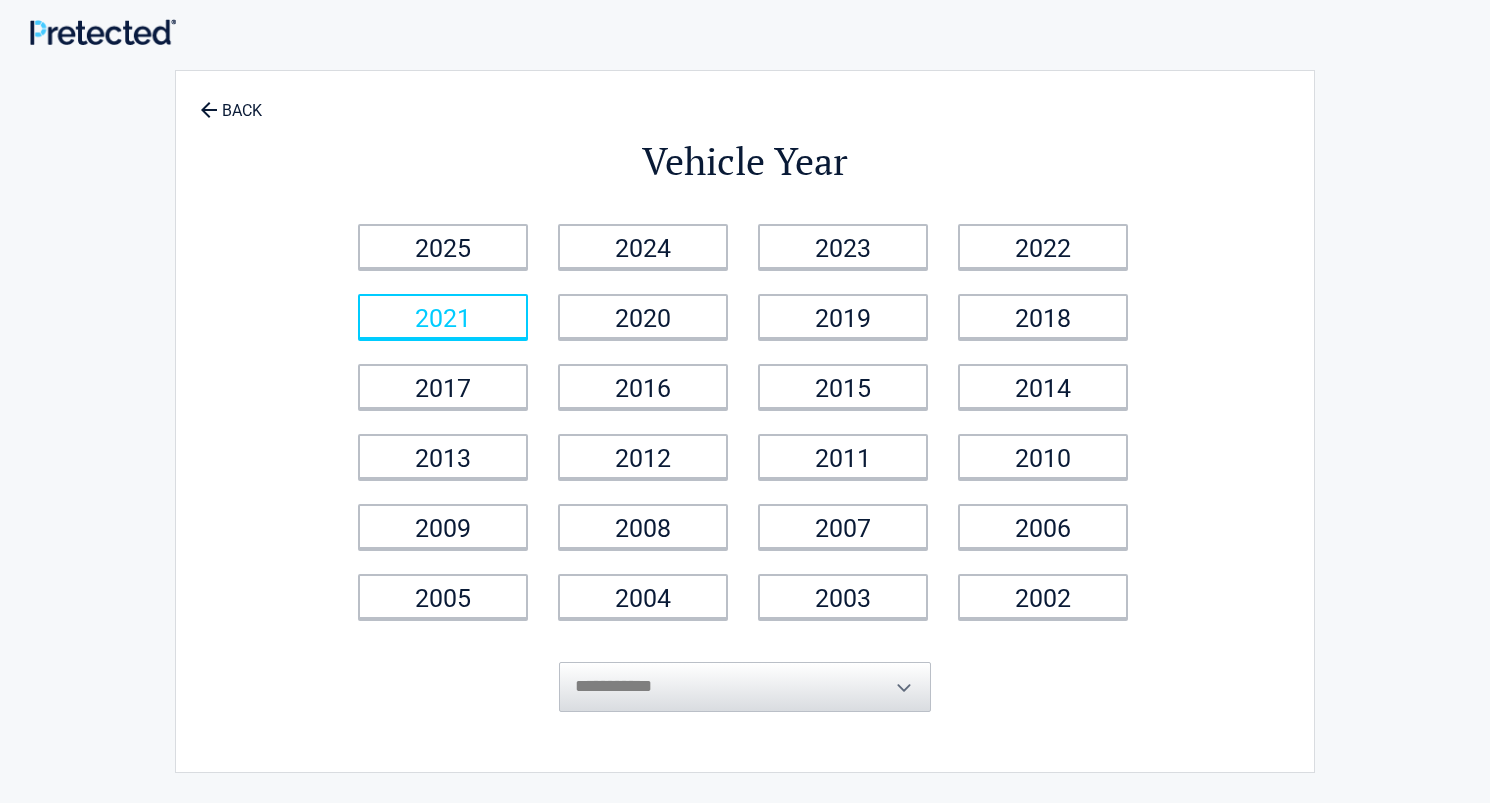 click on "2021" at bounding box center (443, 316) 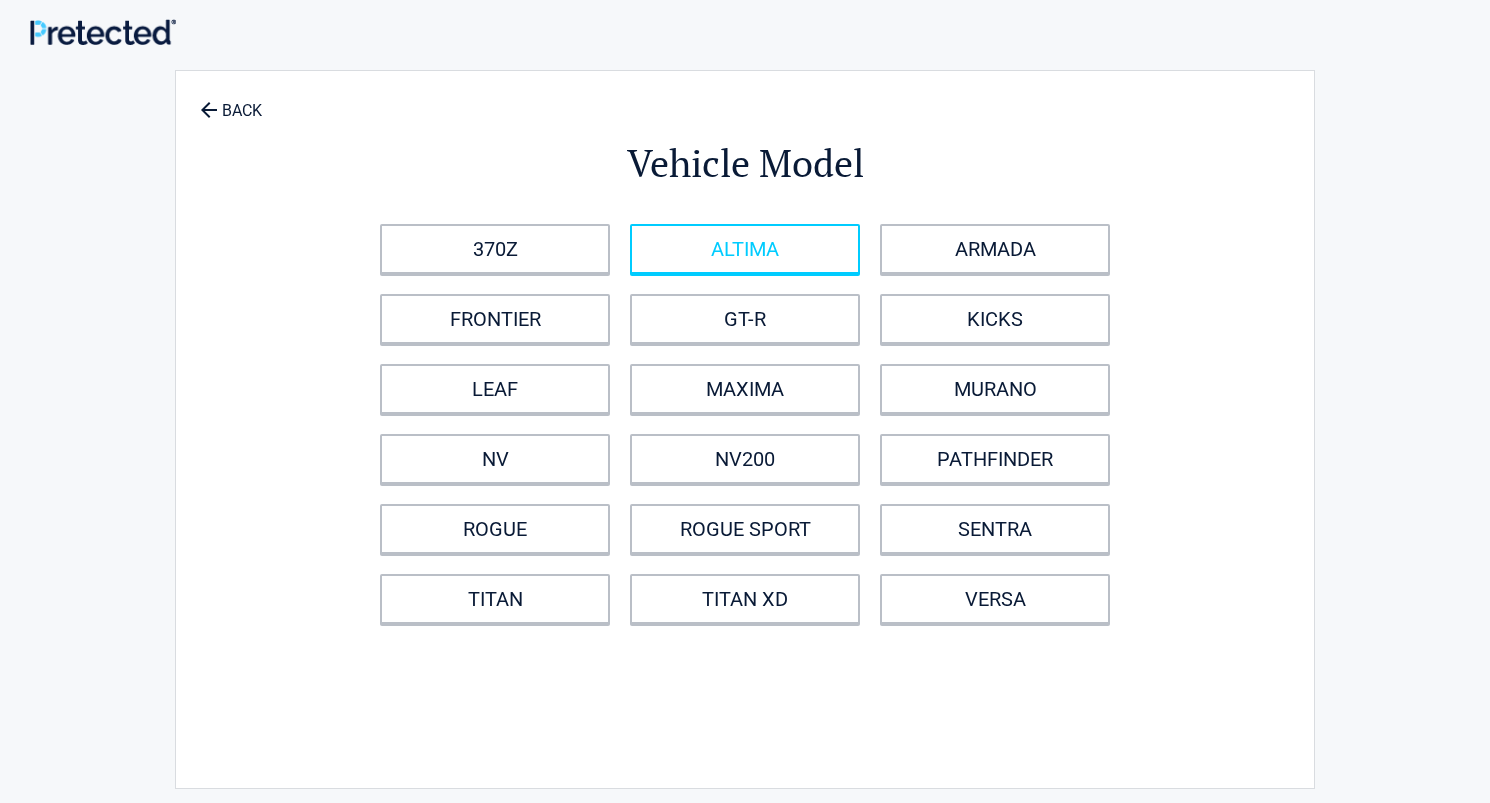 click on "ALTIMA" at bounding box center (745, 249) 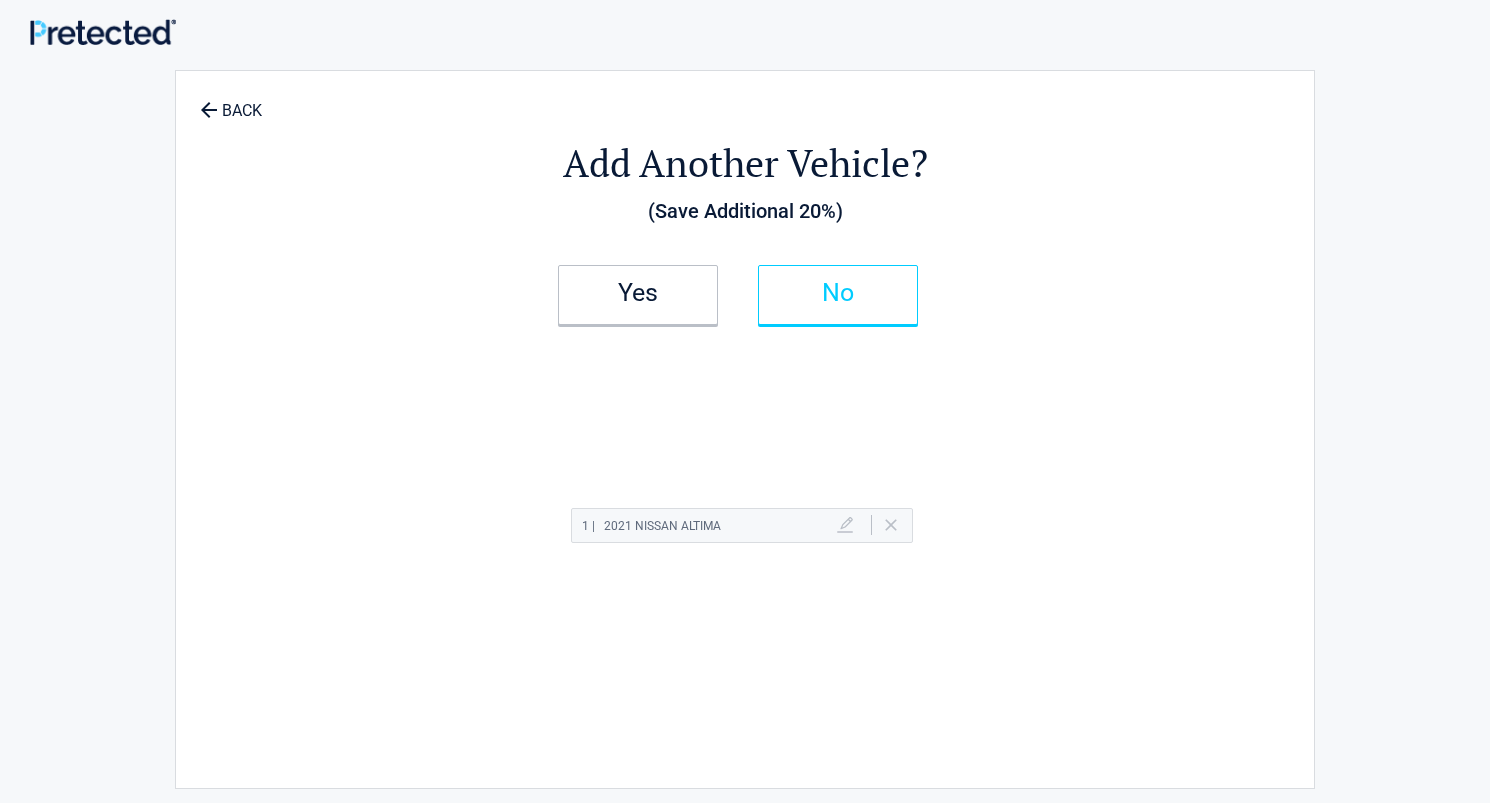 click on "No" at bounding box center (838, 295) 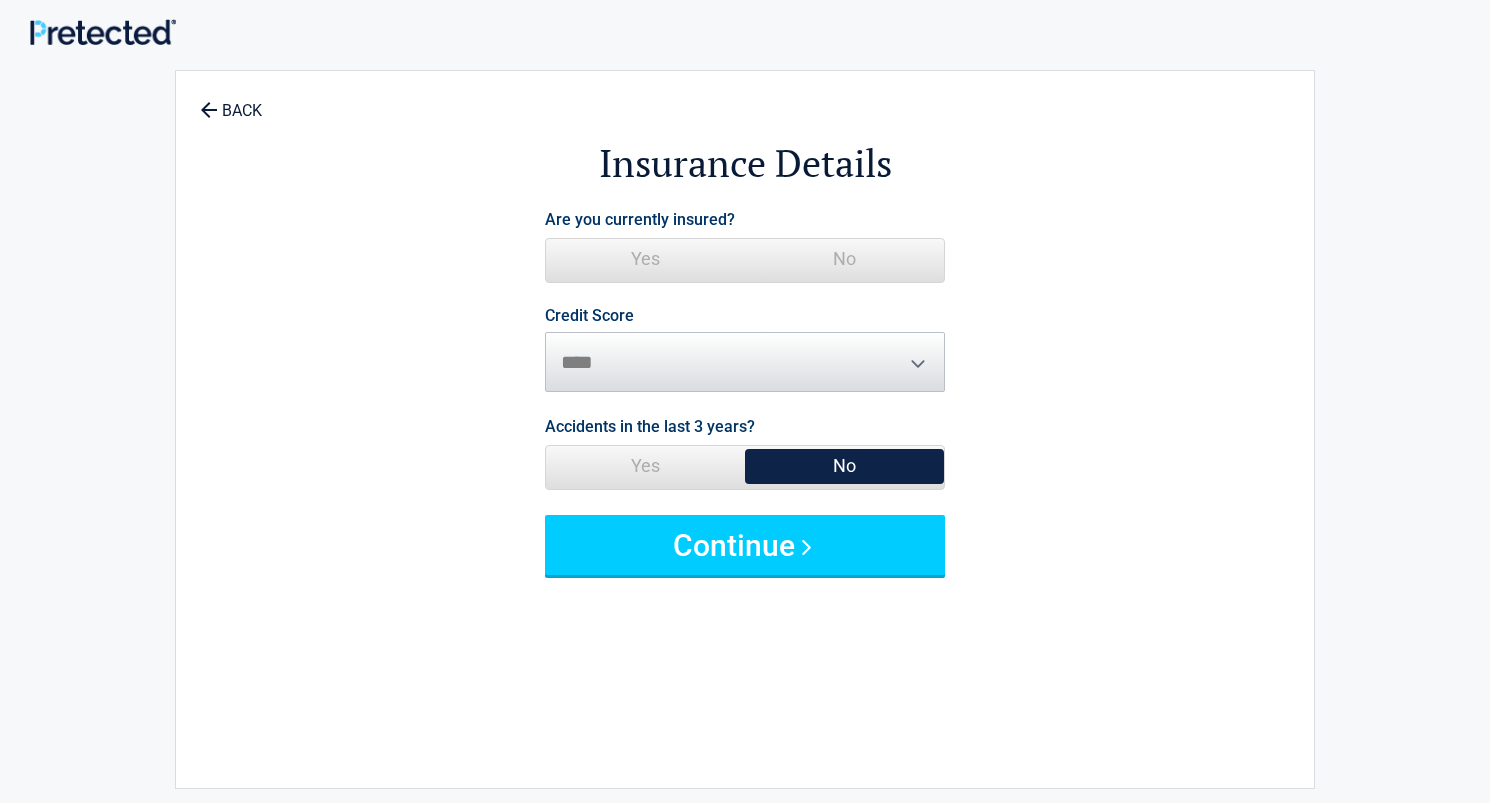 click on "No" at bounding box center [844, 259] 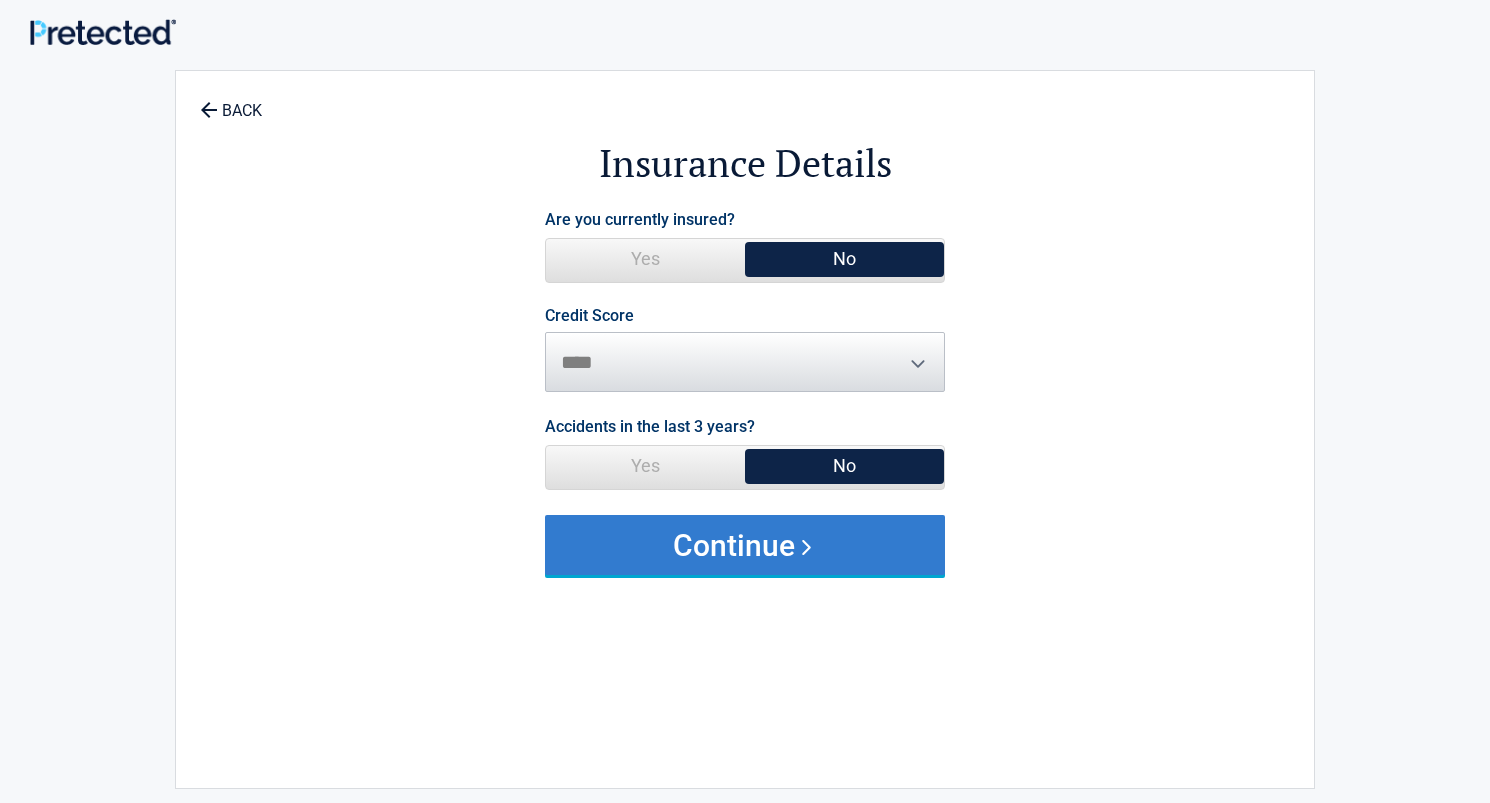 click on "Continue" at bounding box center [745, 545] 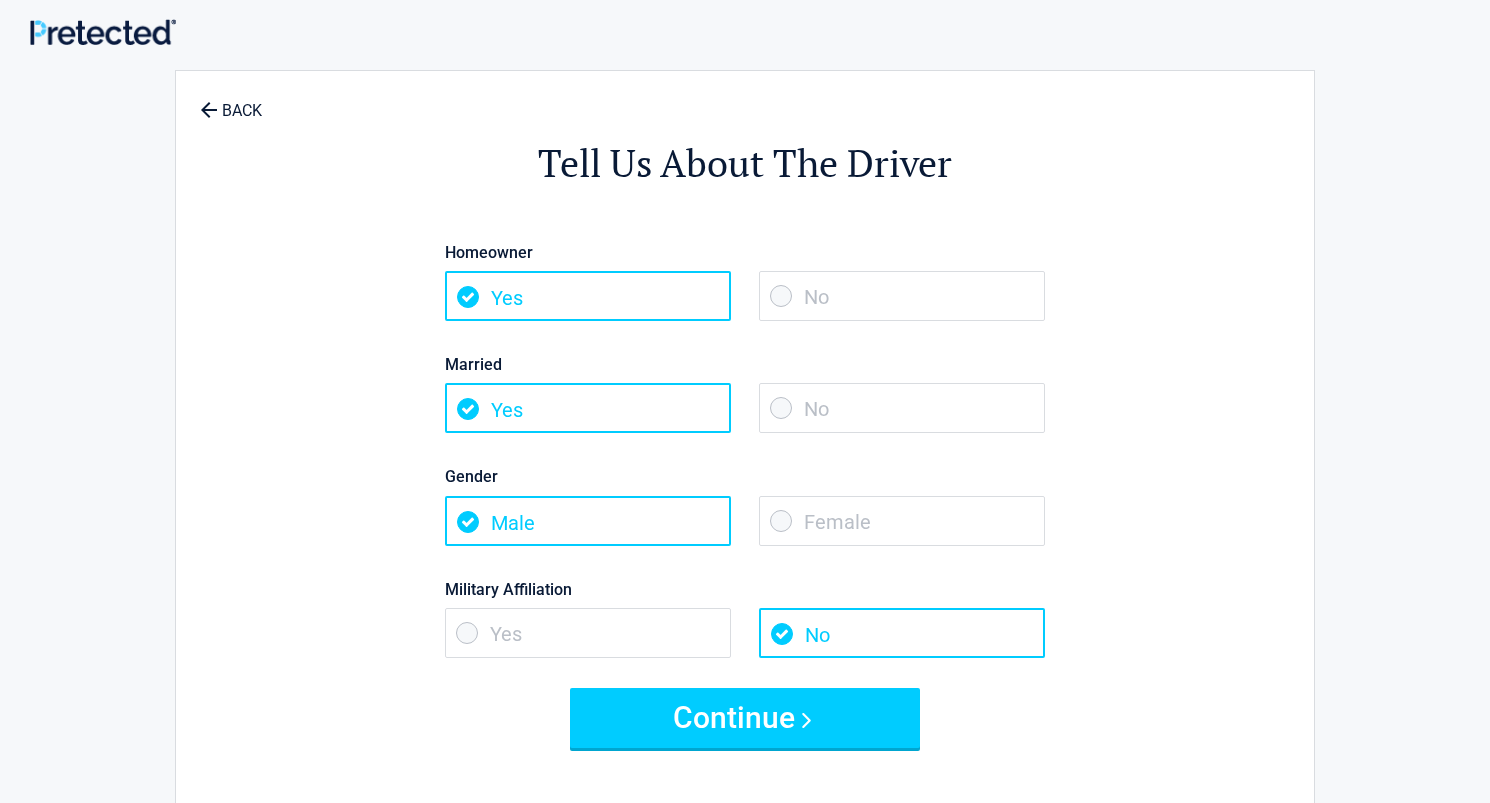 click on "No" at bounding box center (902, 408) 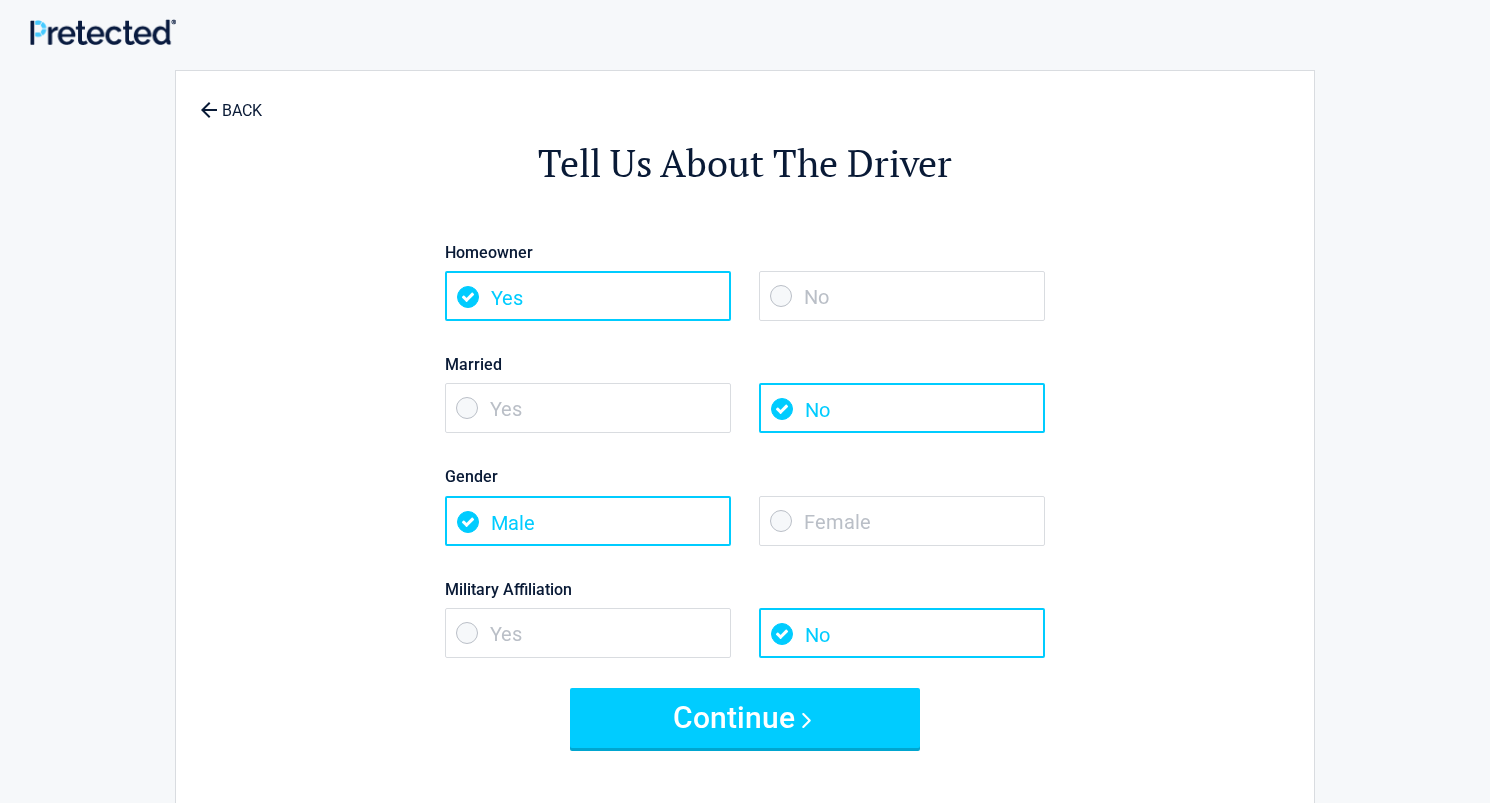 click on "Female" at bounding box center [902, 521] 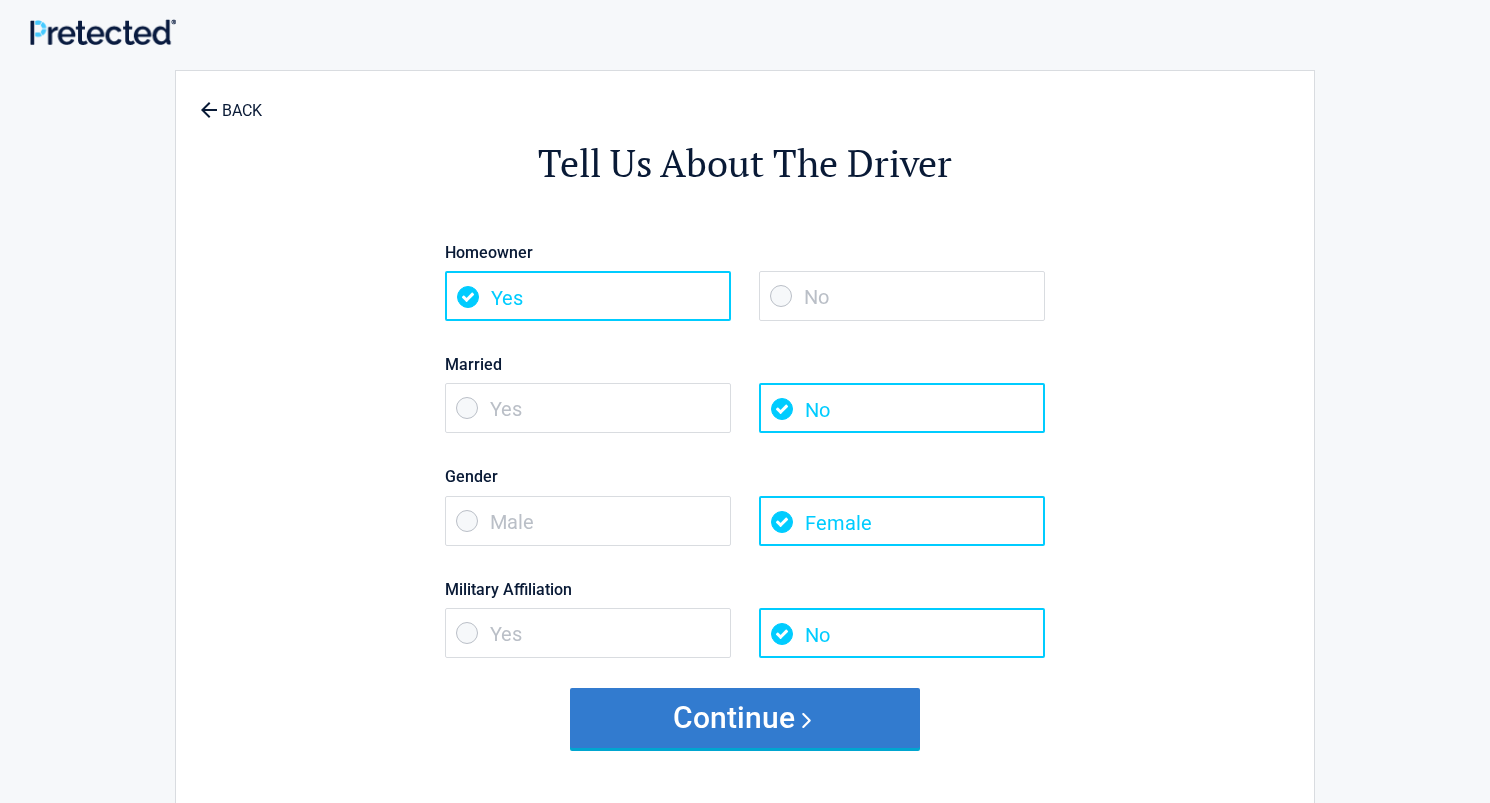 click on "Continue" at bounding box center (745, 718) 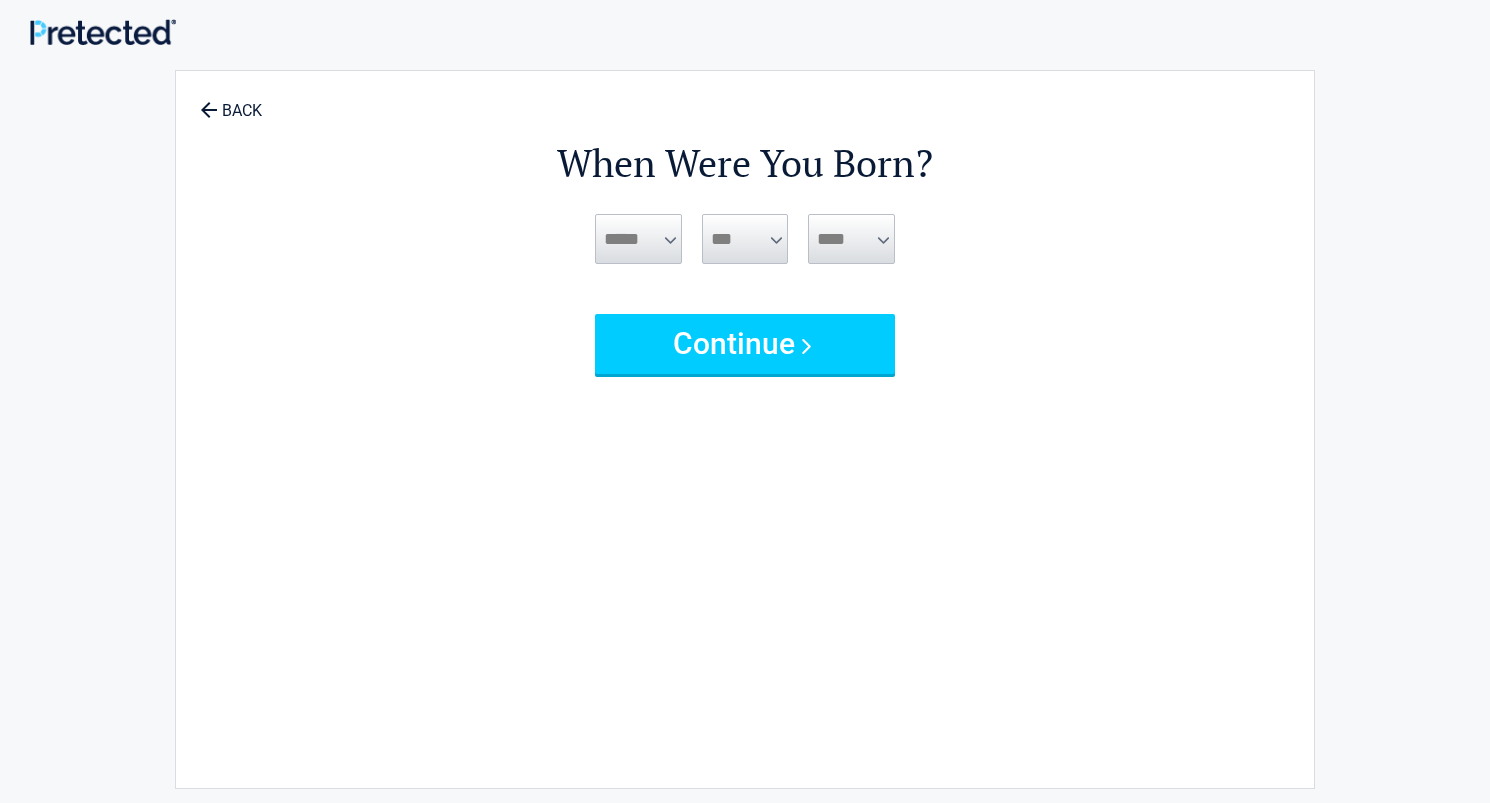 click on "*****
***
***
***
***
***
***
***
***
***
***
***
***" at bounding box center [638, 239] 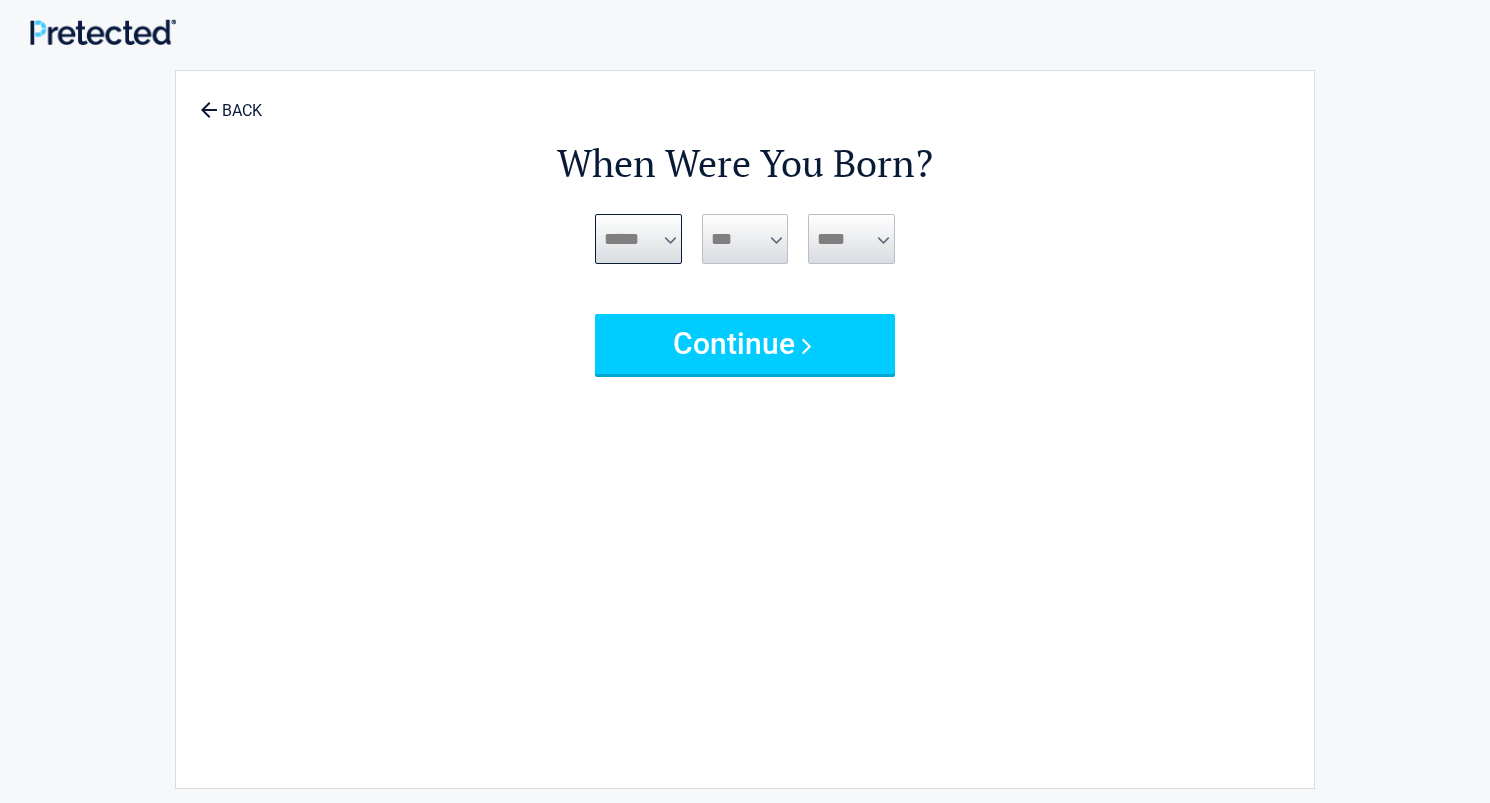 click on "*****
***
***
***
***
***
***
***
***
***
***
***
***" at bounding box center (638, 239) 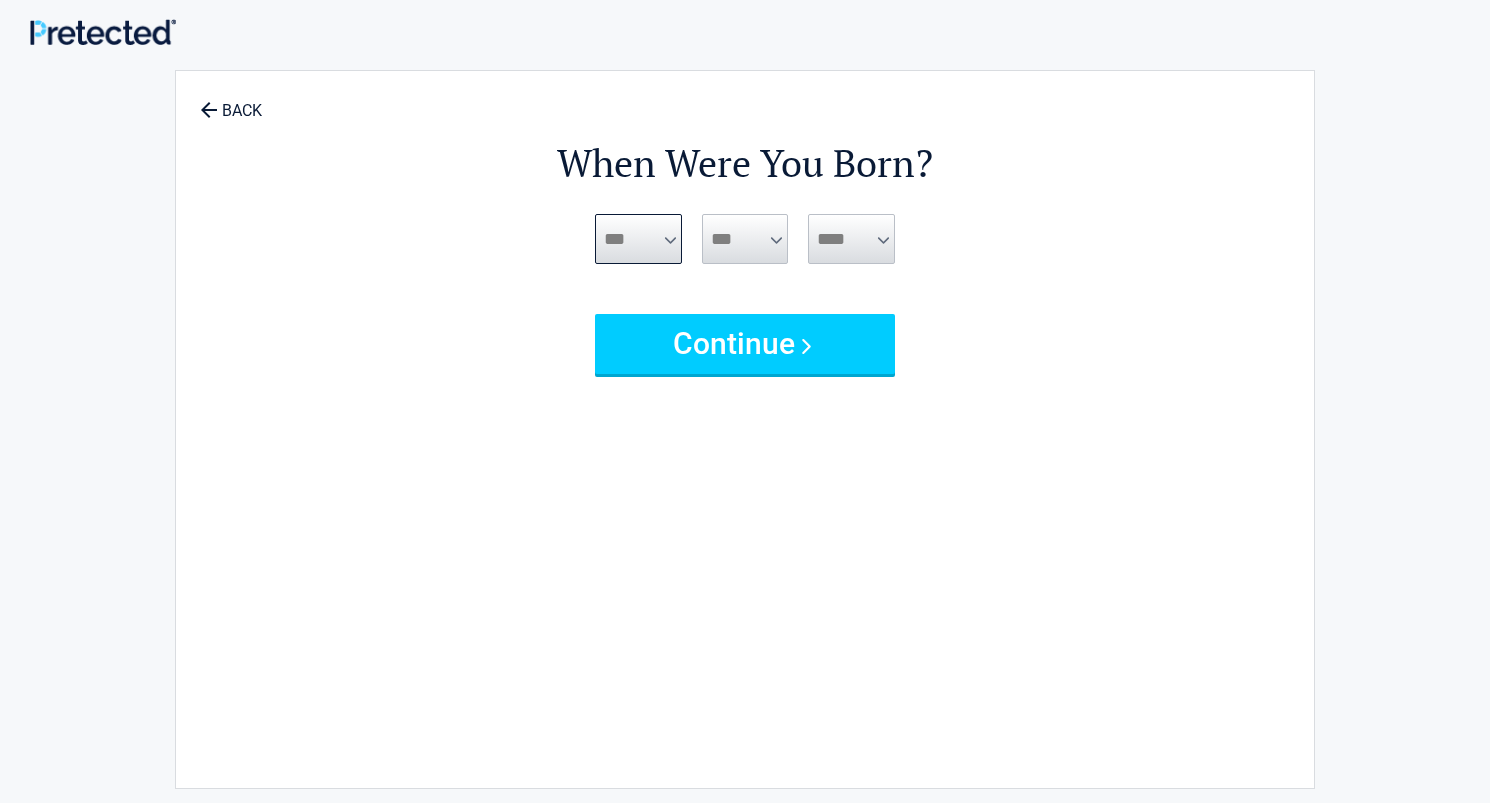click on "*****
***
***
***
***
***
***
***
***
***
***
***
***" at bounding box center [638, 239] 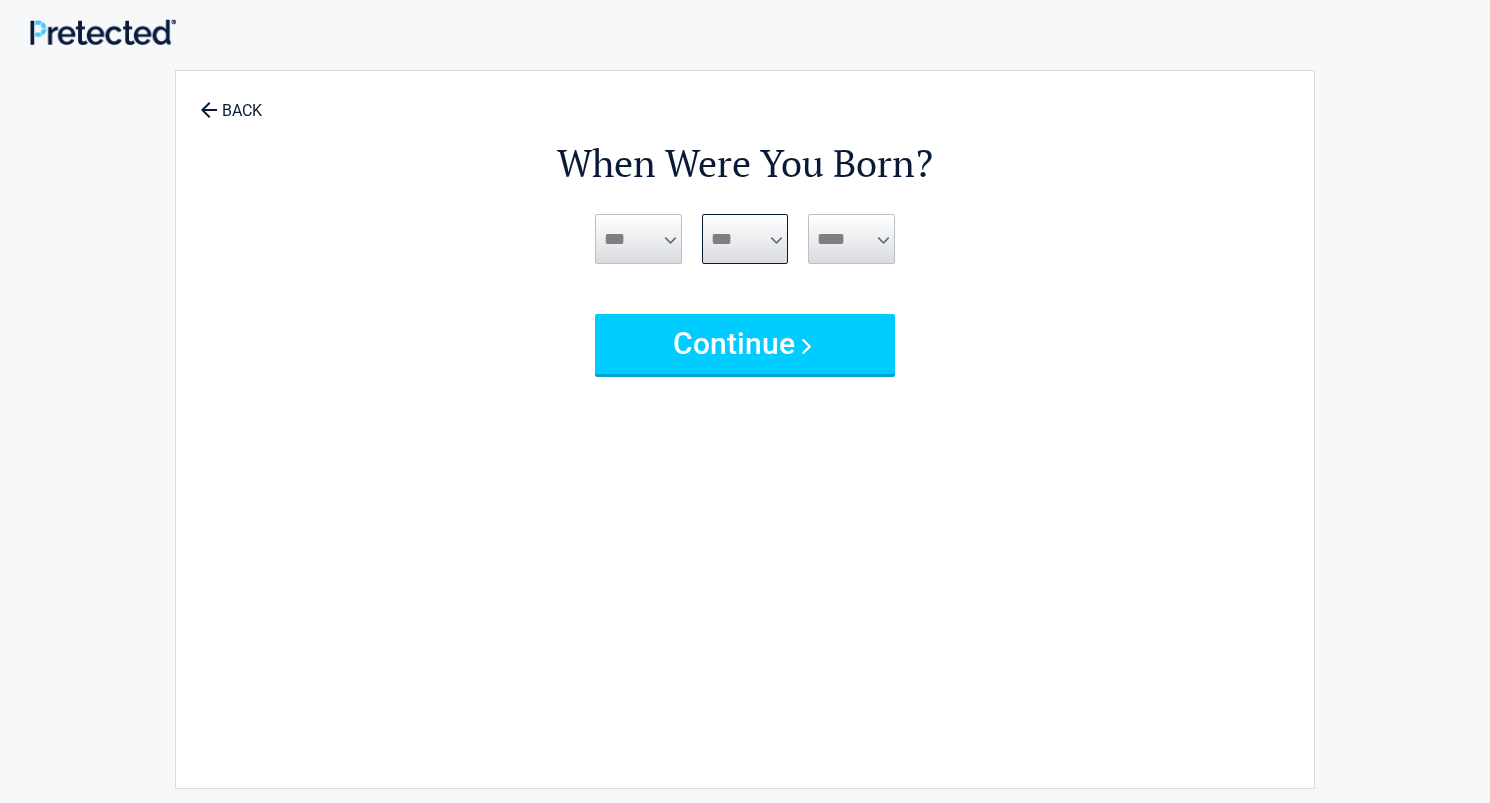 click on "*** * * * * * * * * * ** ** ** ** ** ** ** ** ** ** ** ** ** ** ** ** ** ** ** **" at bounding box center [745, 239] 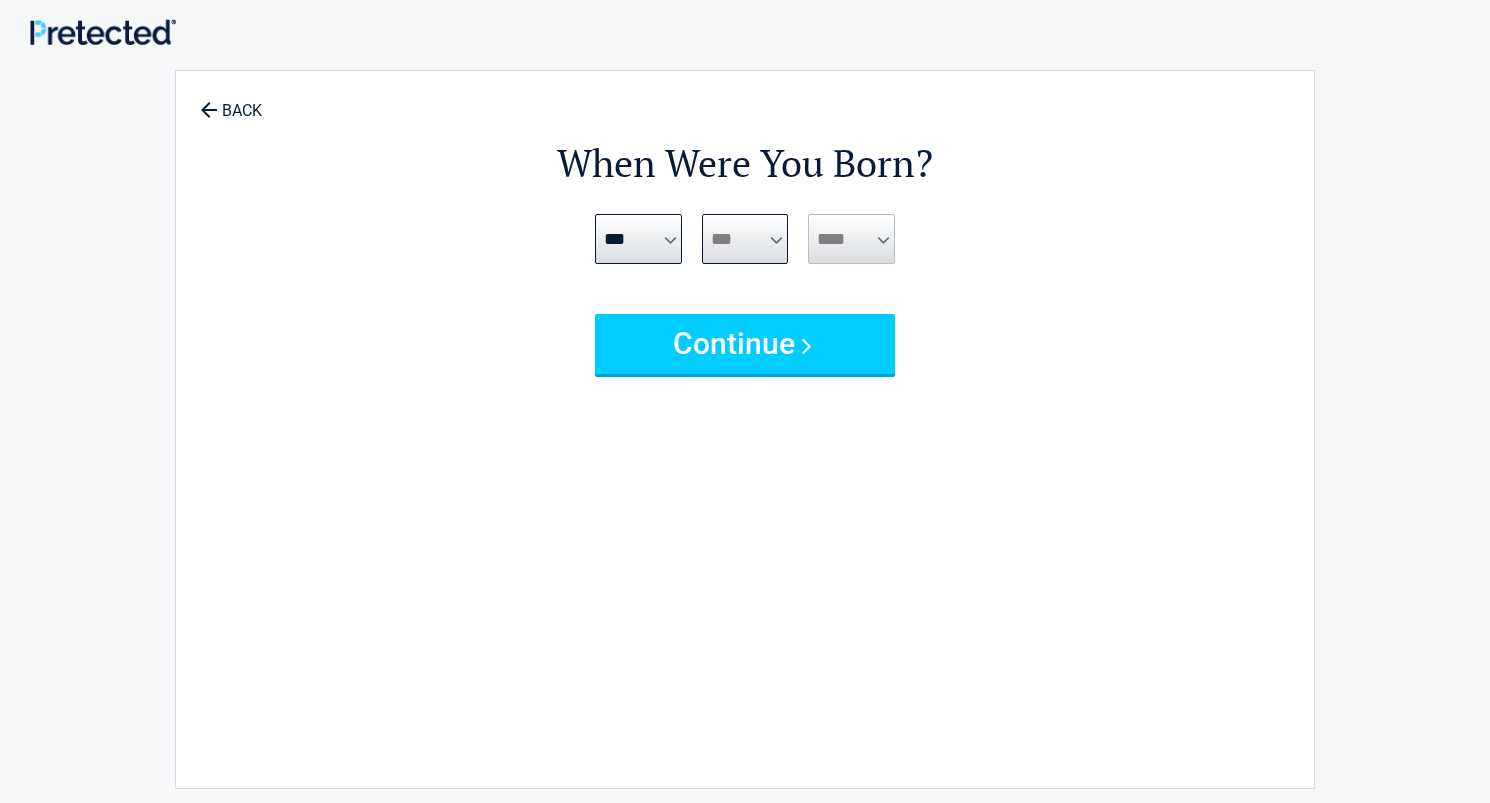 select on "*" 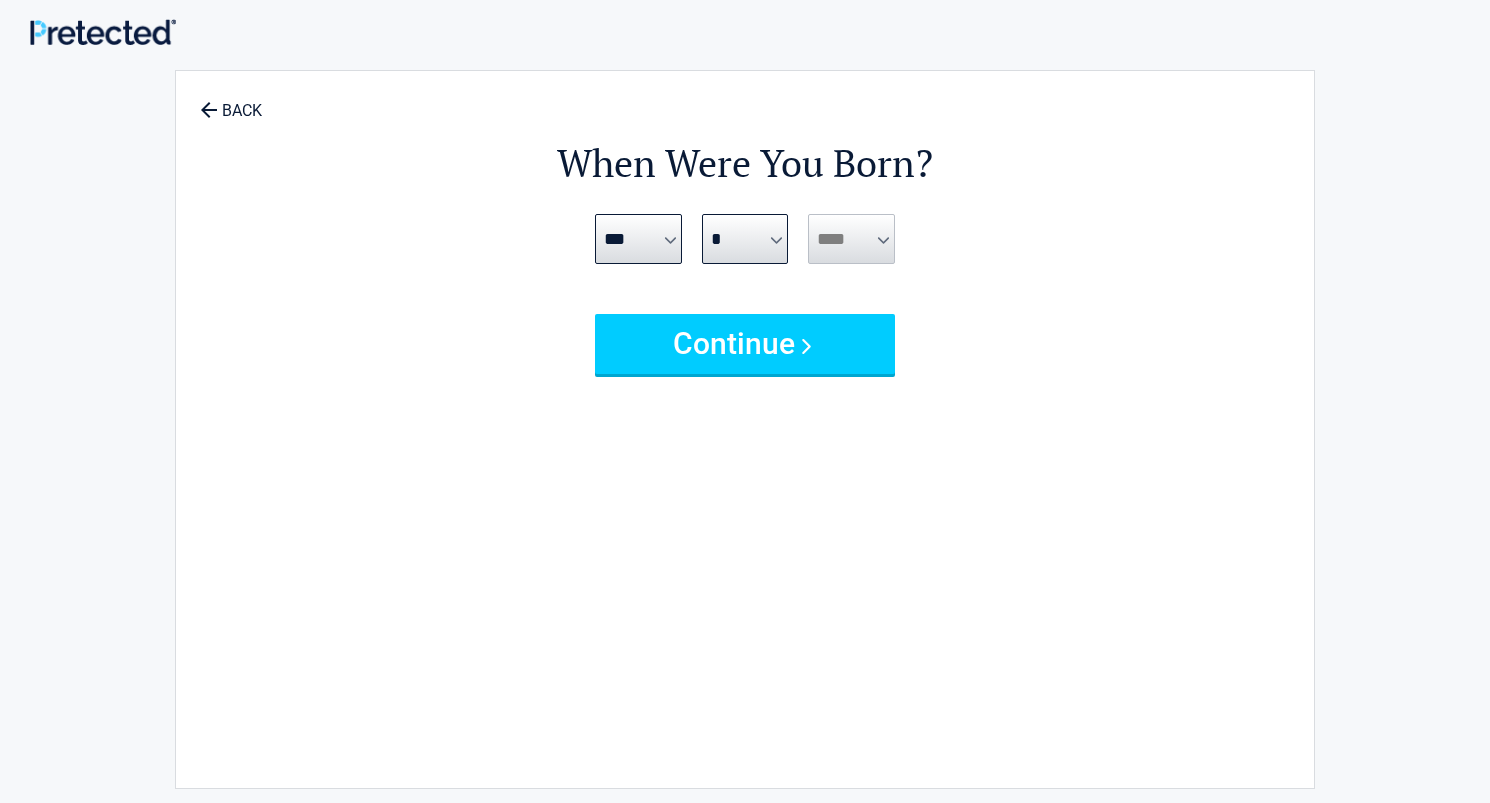click on "****
****
****
****
****
****
****
****
****
****
****
****
****
****
****
****
****
****
****
****
****
****
****
****
****
****
****
****
****
****
****
****
****
****
****
****
****
****
****
****
****
****
****
****
****
****
****
****
****
****
****
****
****
****
****
****
****
****
****
****
****
****
****" at bounding box center [851, 264] 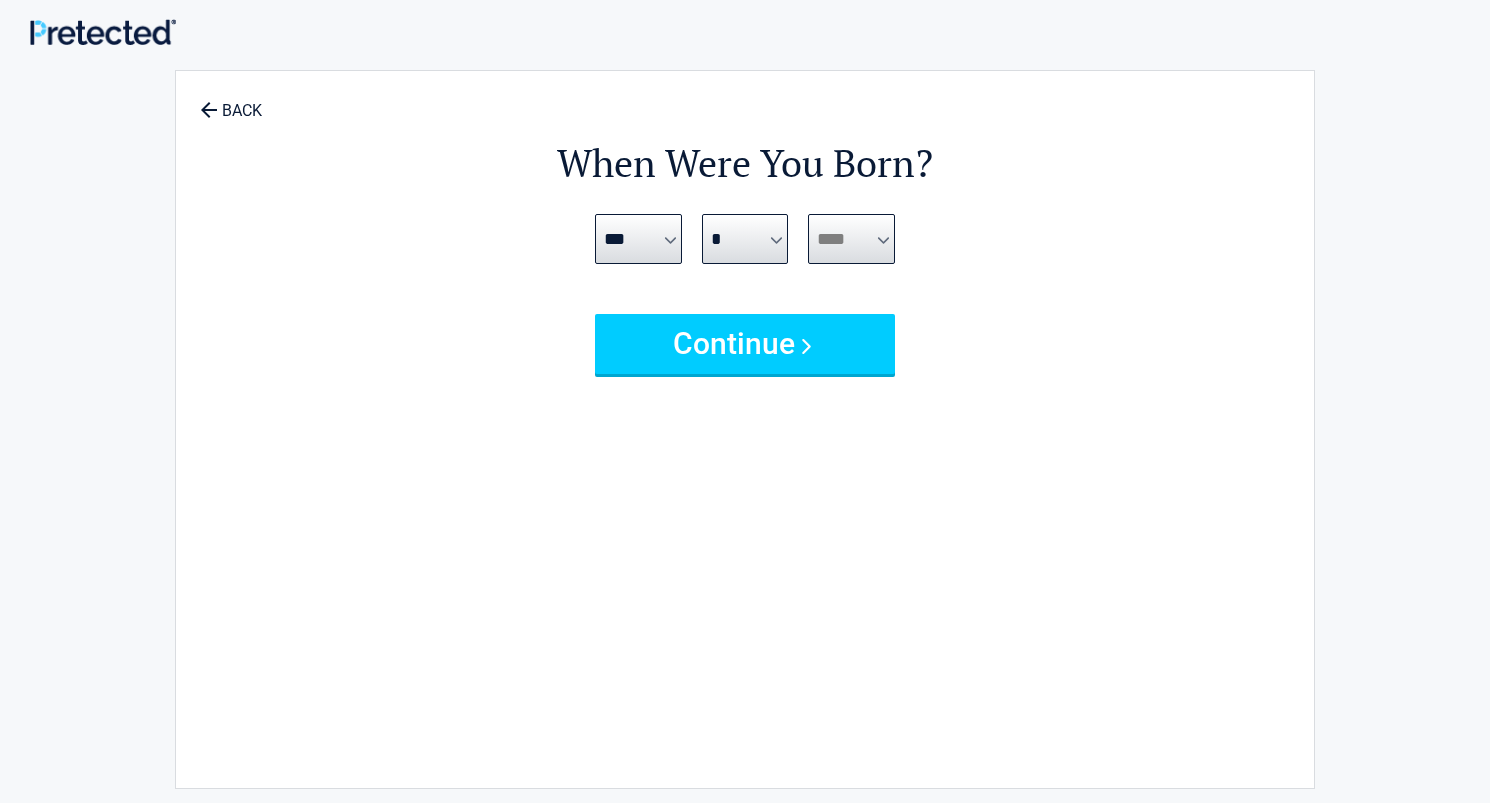 click on "****
****
****
****
****
****
****
****
****
****
****
****
****
****
****
****
****
****
****
****
****
****
****
****
****
****
****
****
****
****
****
****
****
****
****
****
****
****
****
****
****
****
****
****
****
****
****
****
****
****
****
****
****
****
****
****
****
****
****
****
****
****
****
****" at bounding box center (851, 239) 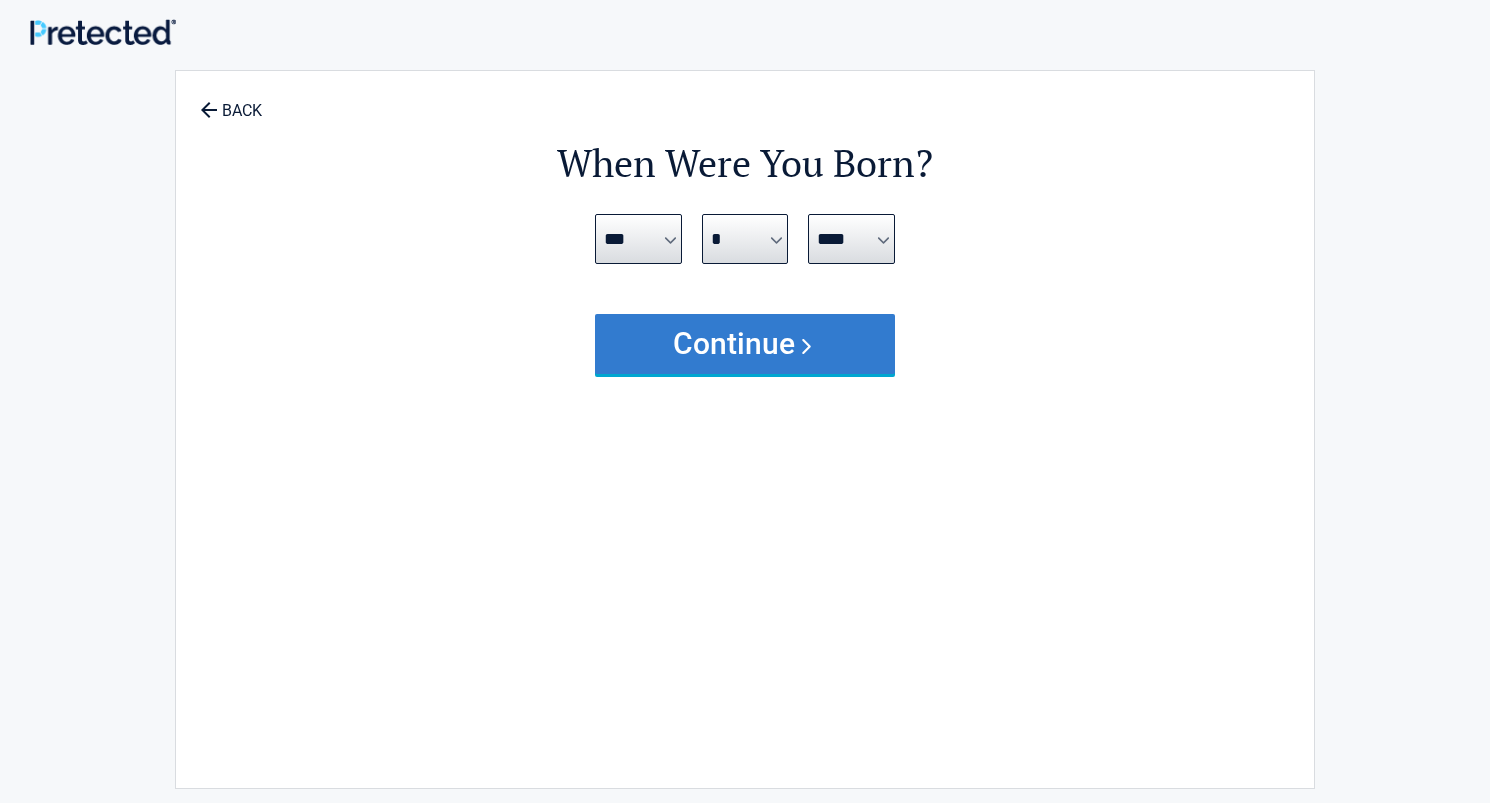 click on "Continue" at bounding box center (745, 344) 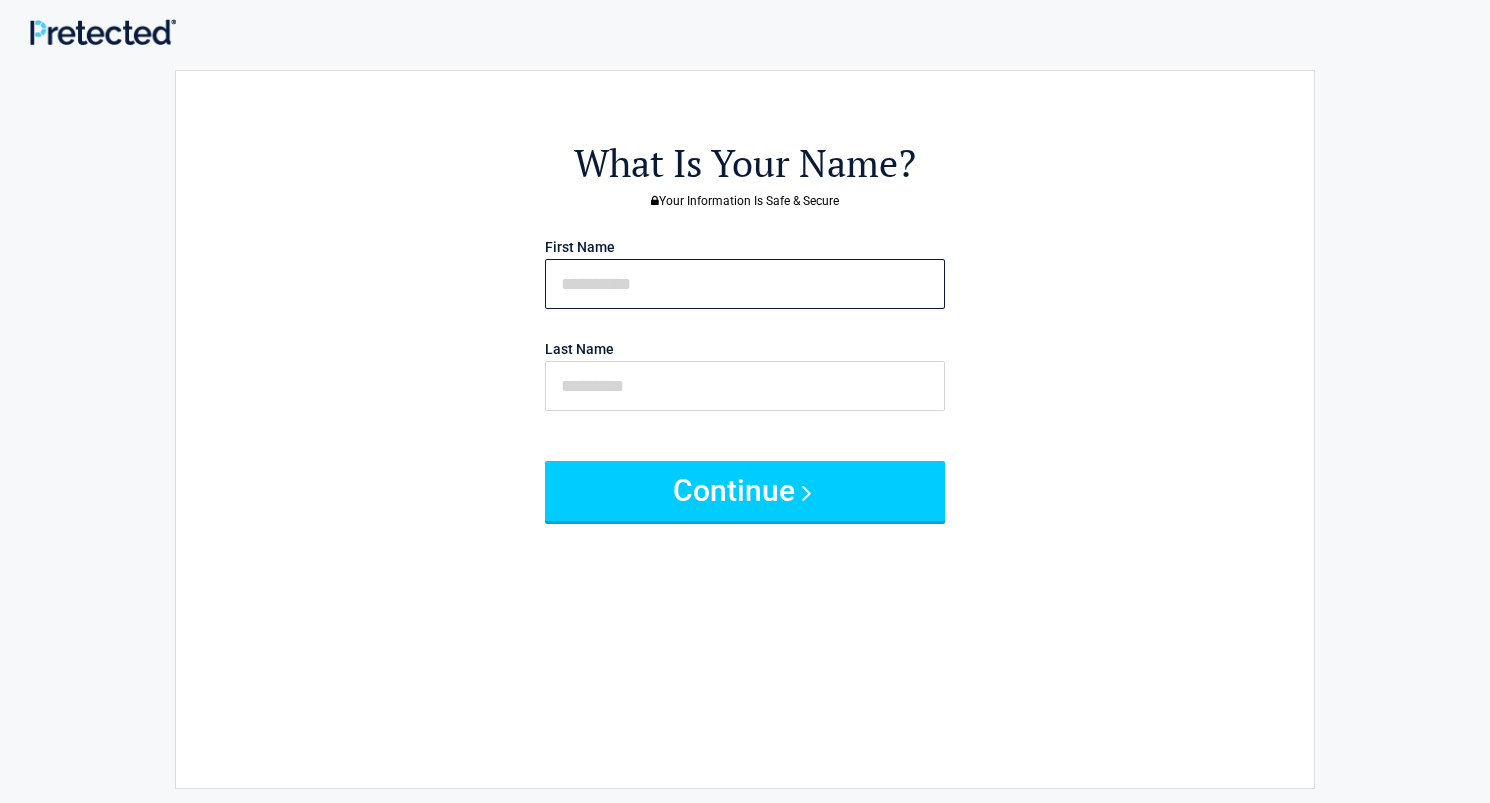 click at bounding box center (745, 284) 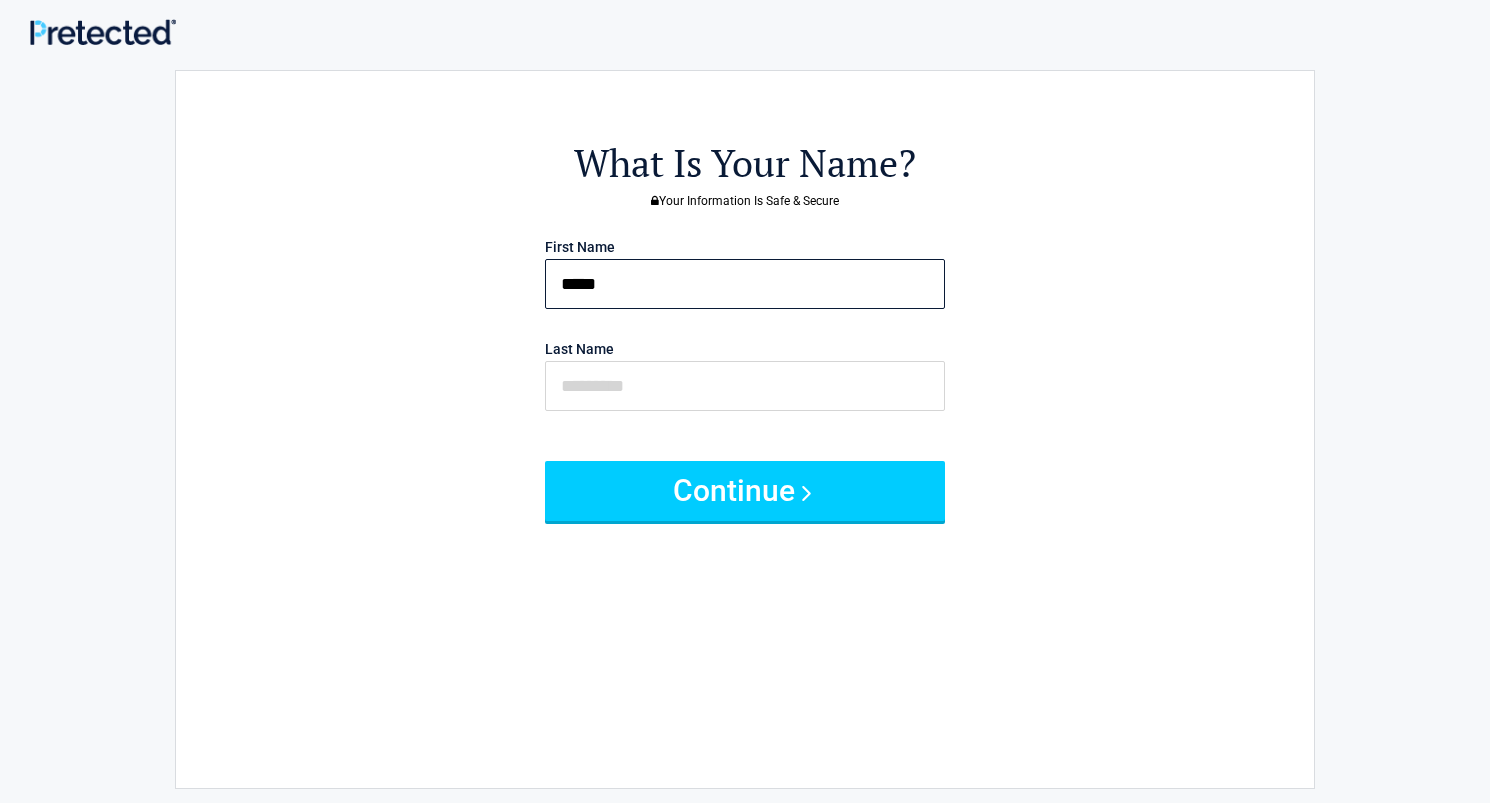 type on "*****" 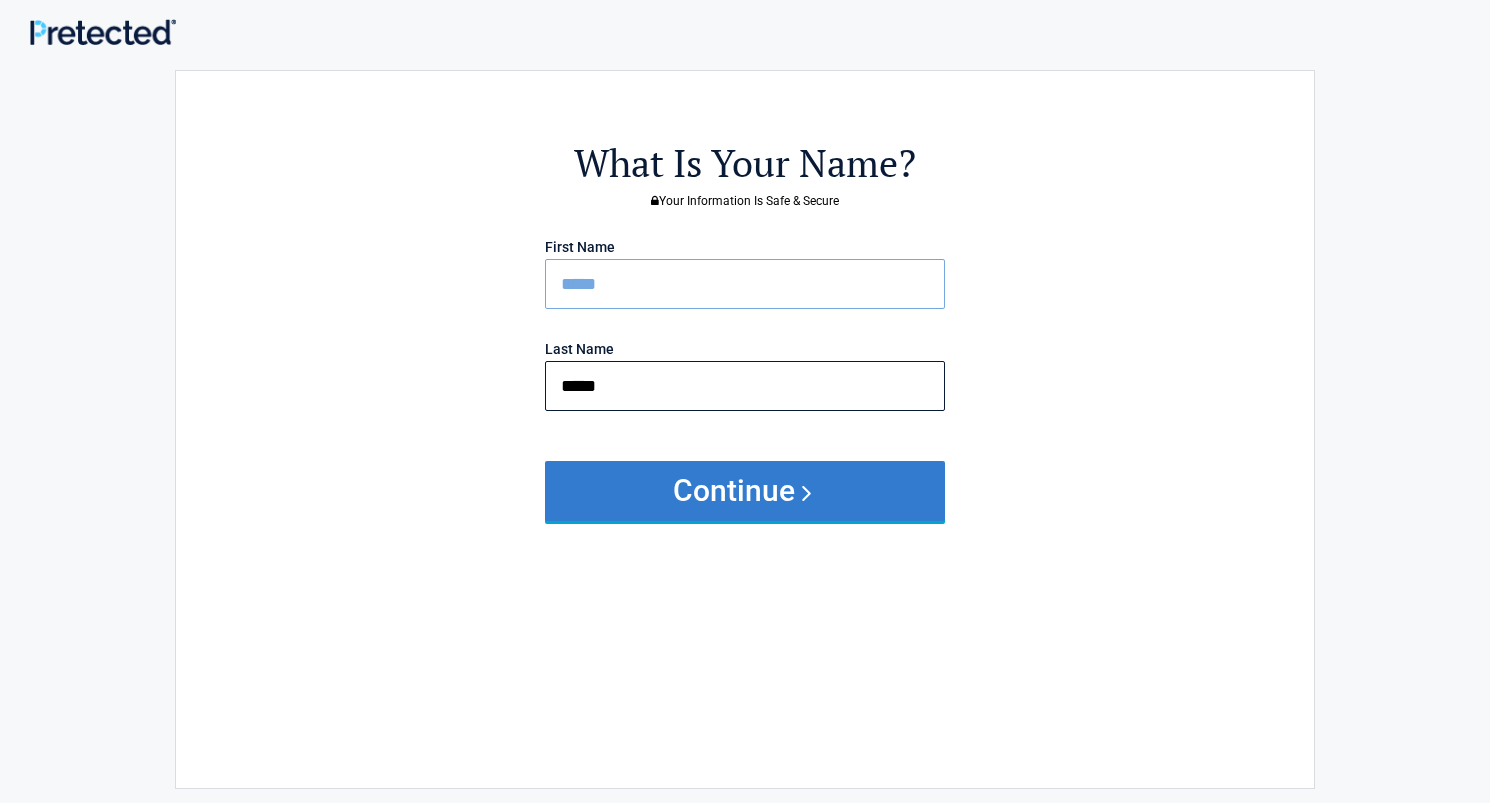 type on "*****" 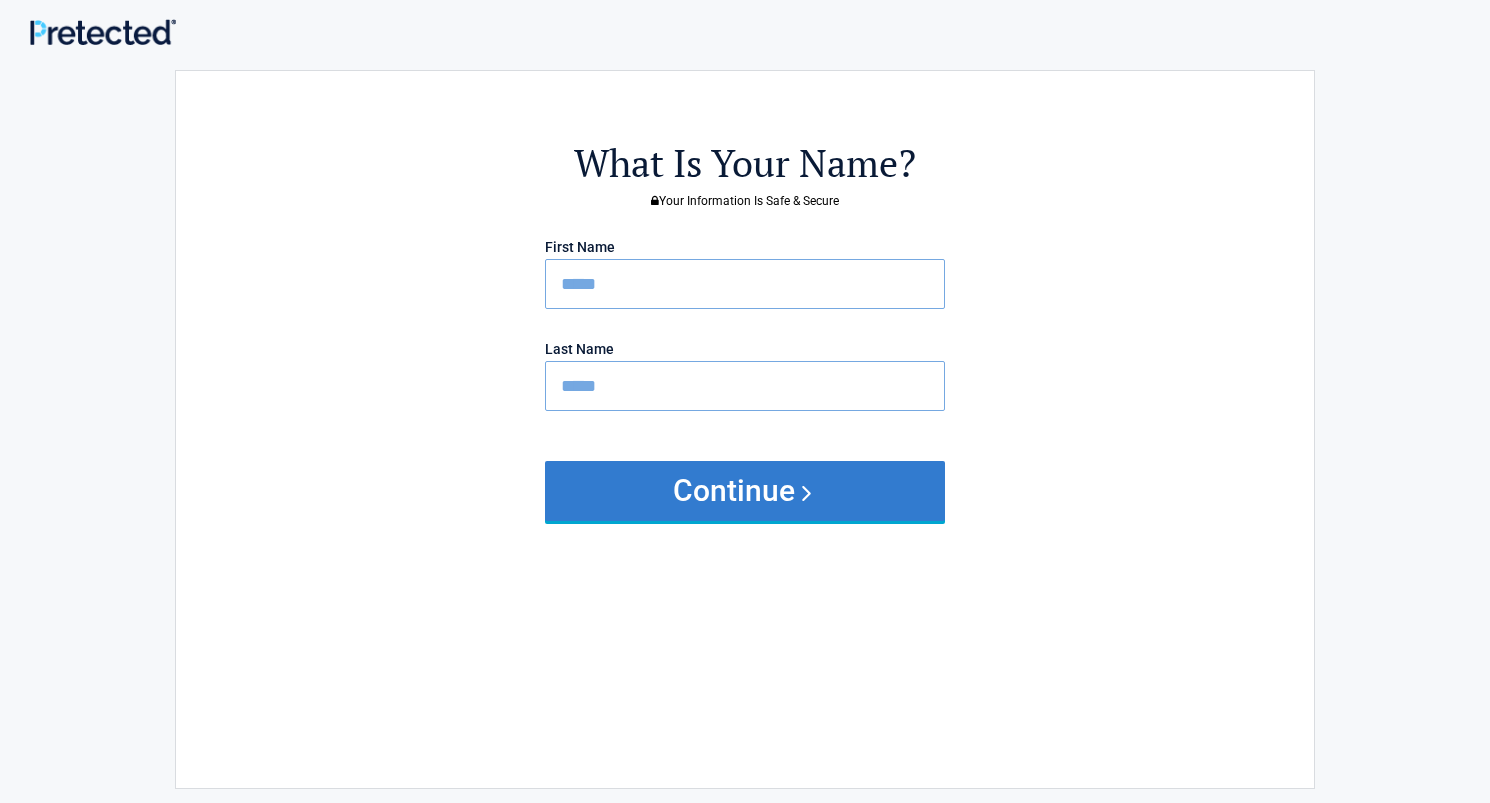 click on "Continue" at bounding box center [745, 491] 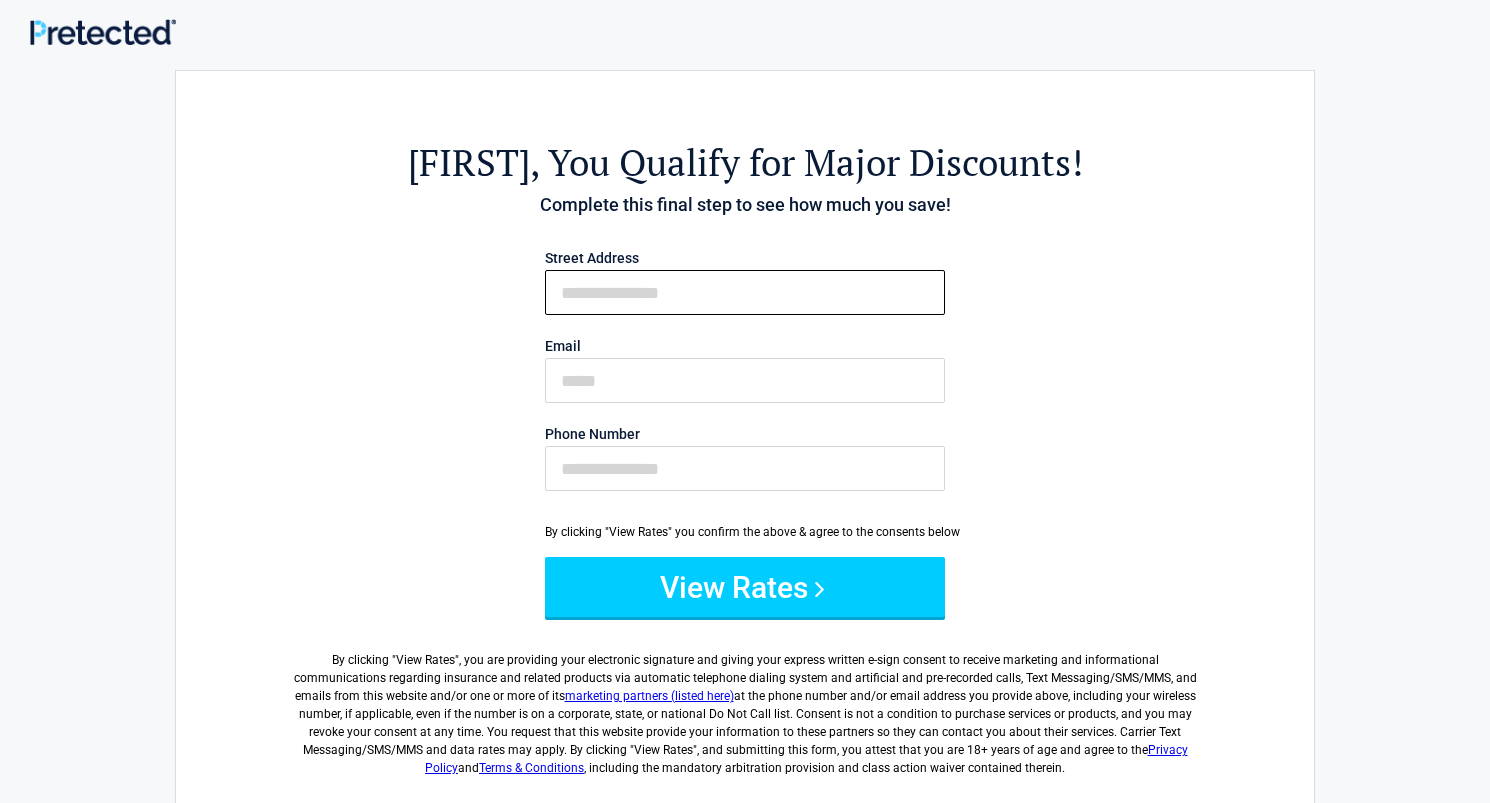 click on "First Name" at bounding box center (745, 292) 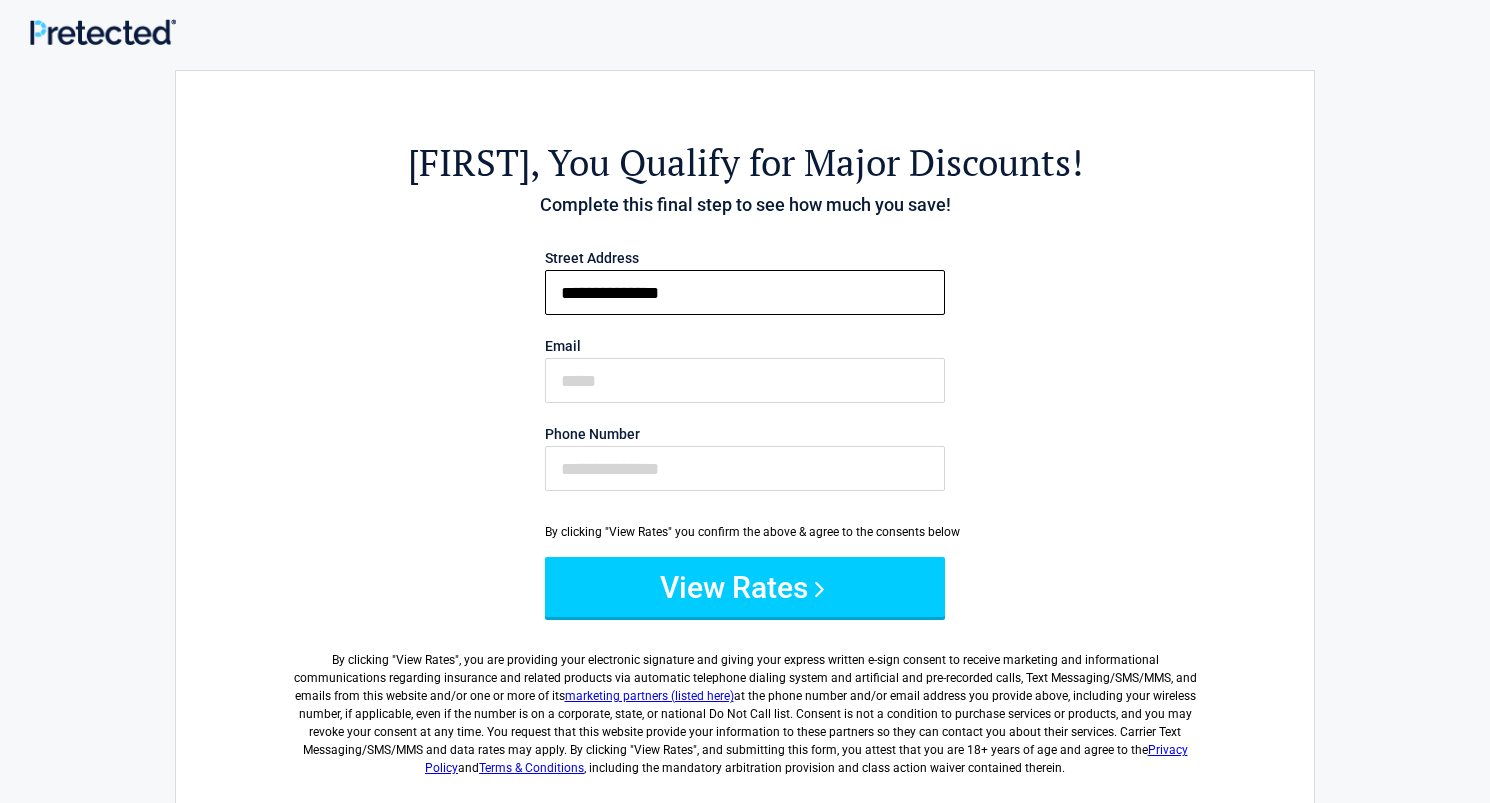 type on "**********" 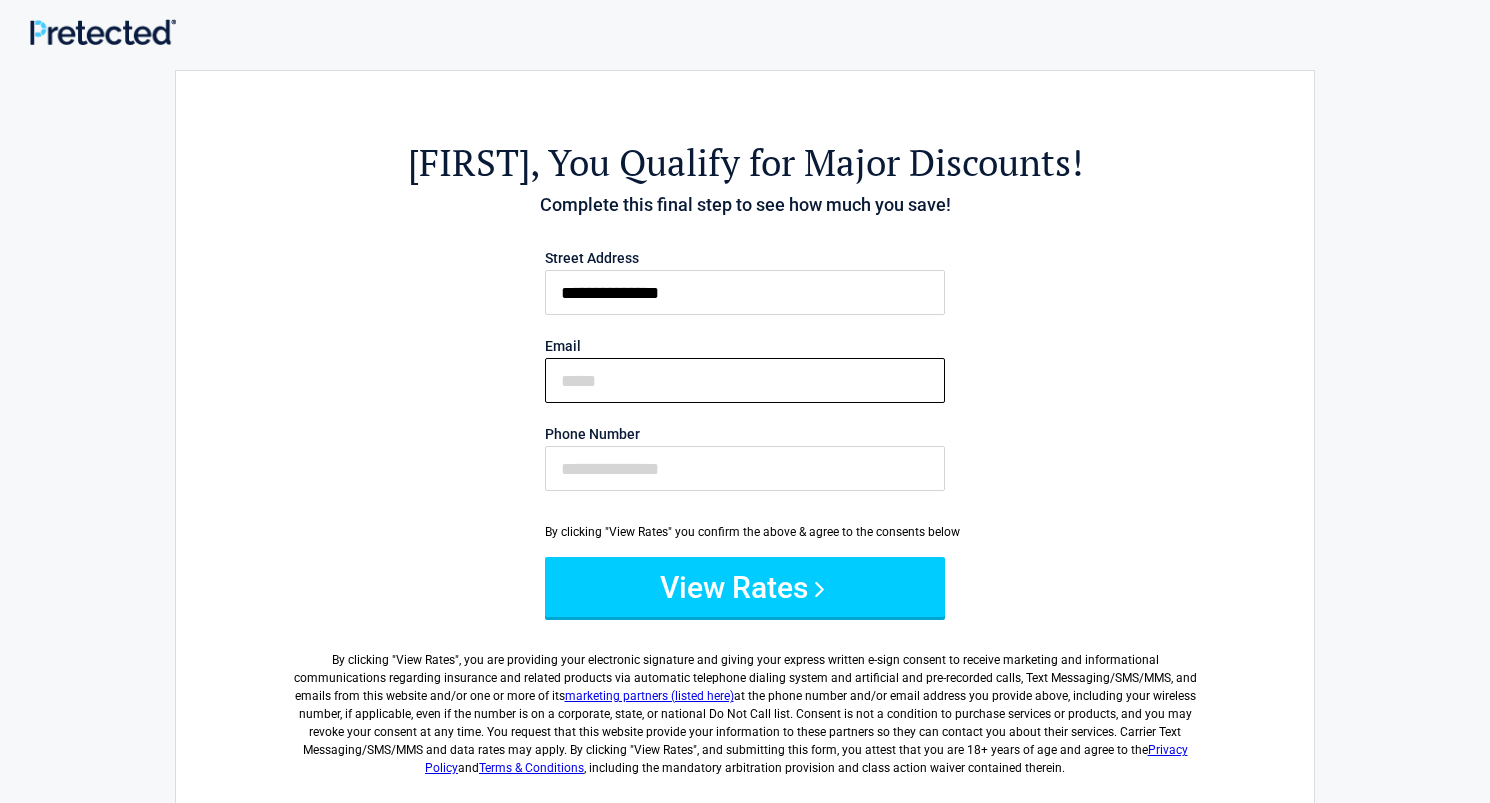 click on "Email" at bounding box center (745, 380) 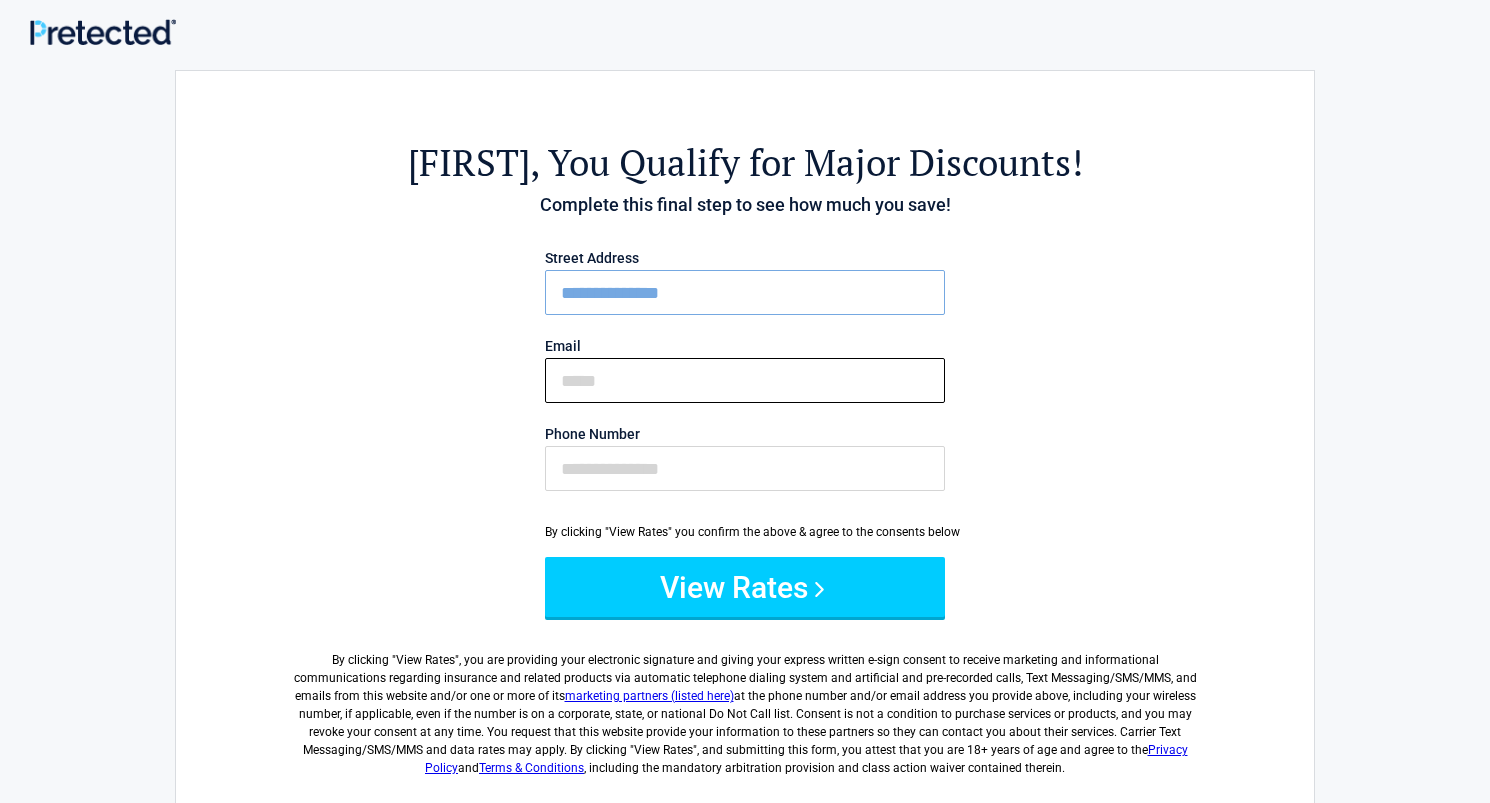 click on "Email" at bounding box center (745, 380) 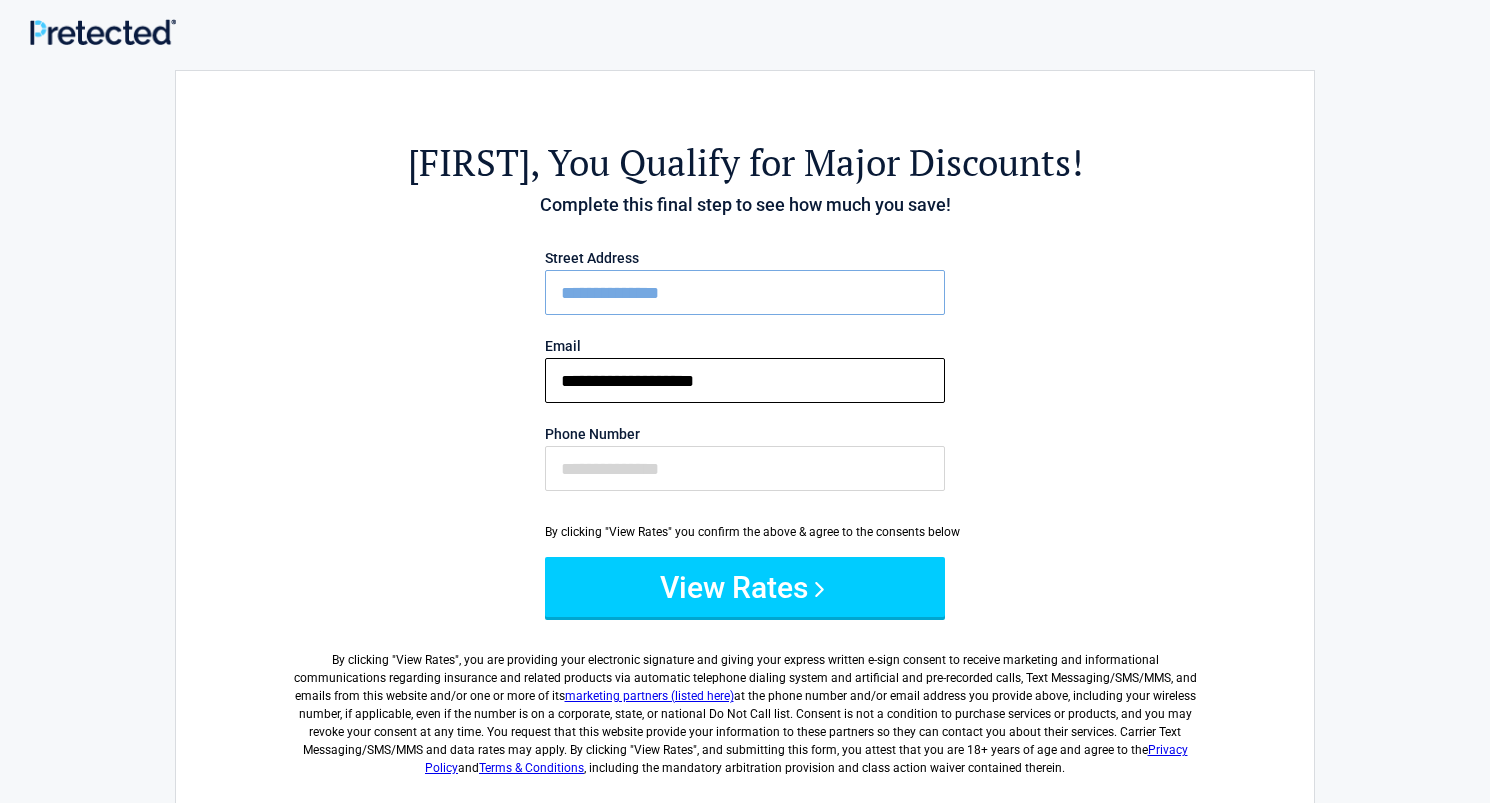 type on "**********" 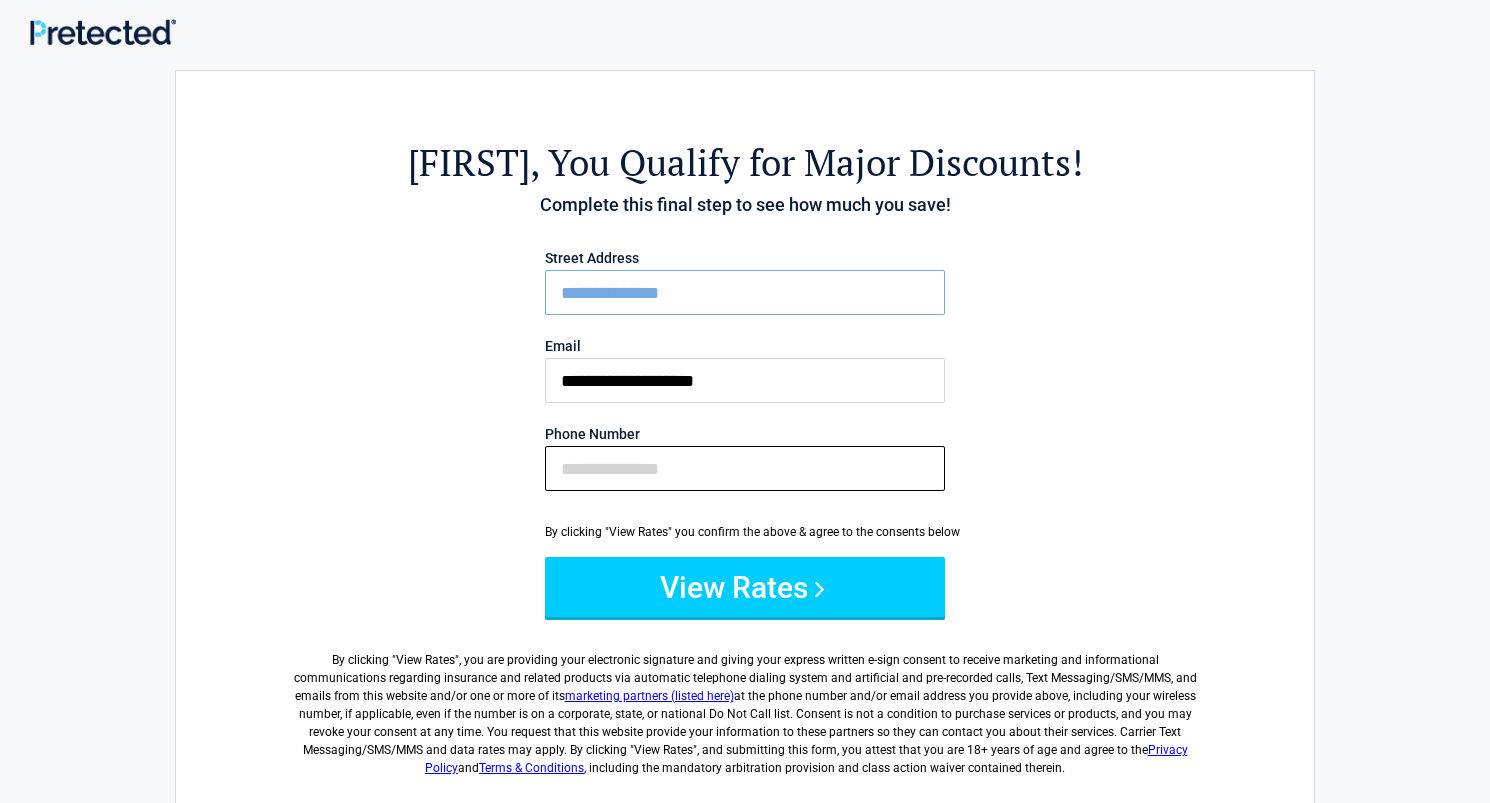 click on "Phone Number" at bounding box center [745, 468] 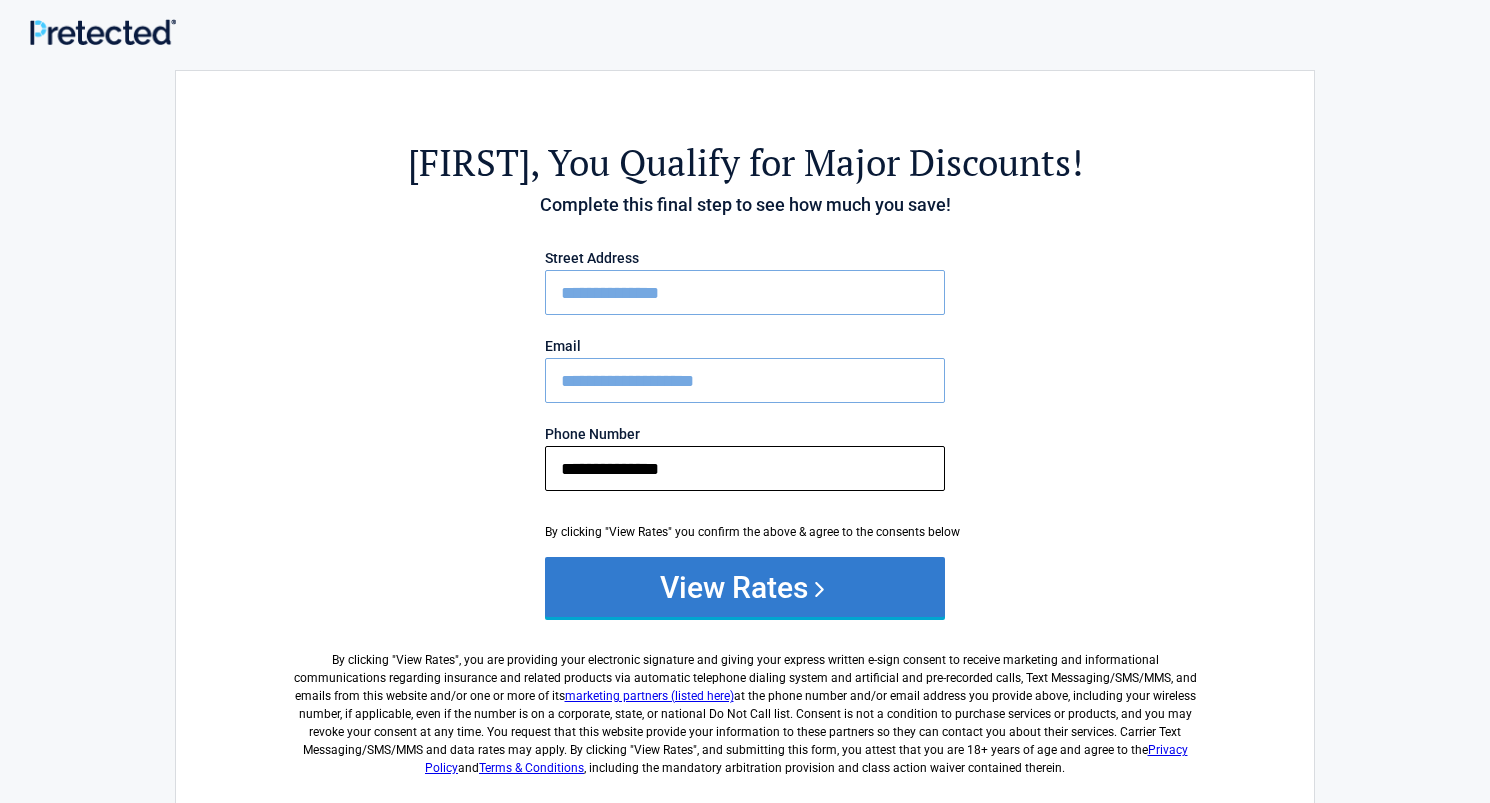 type on "**********" 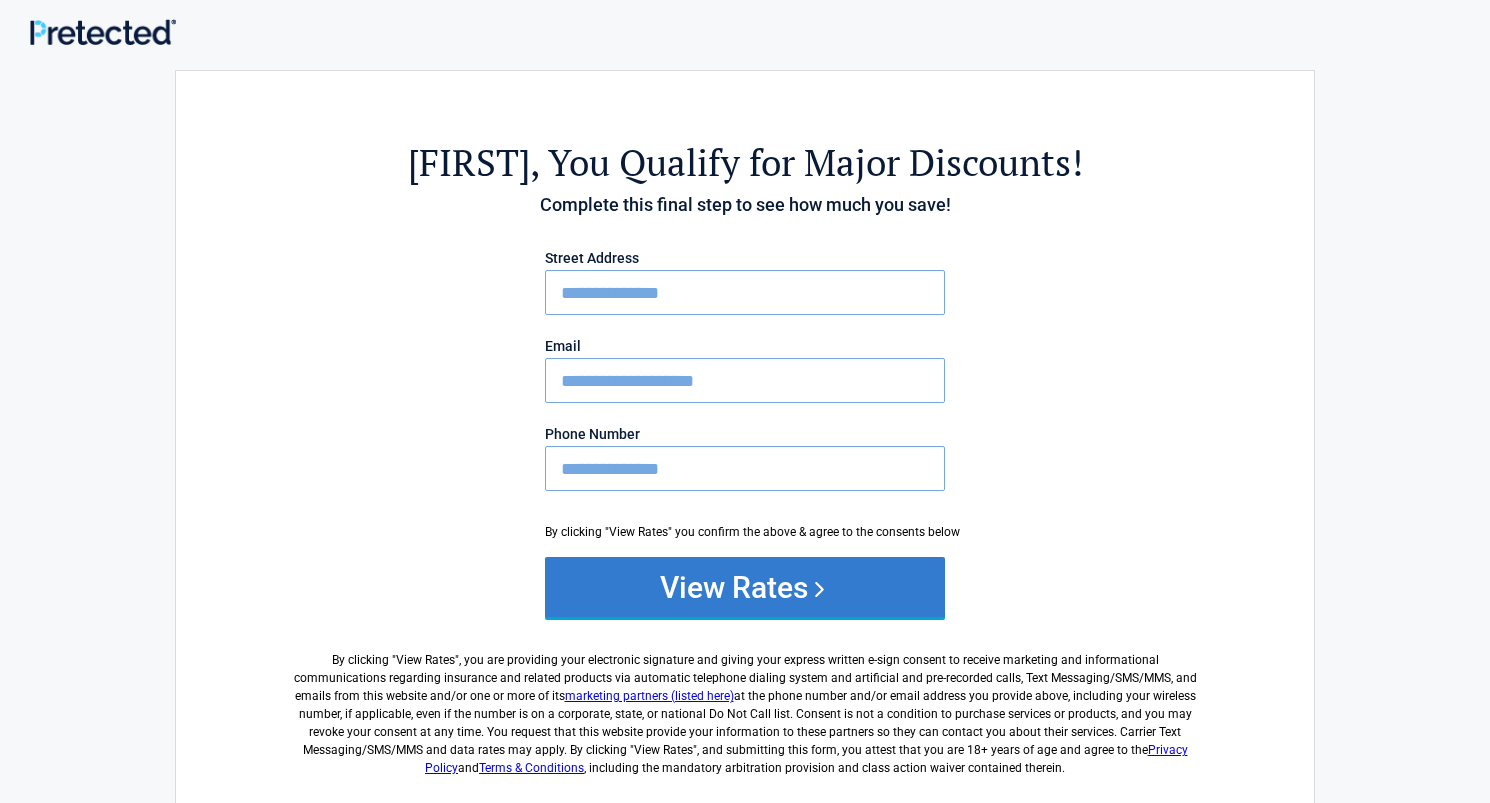 click on "View Rates" at bounding box center [745, 587] 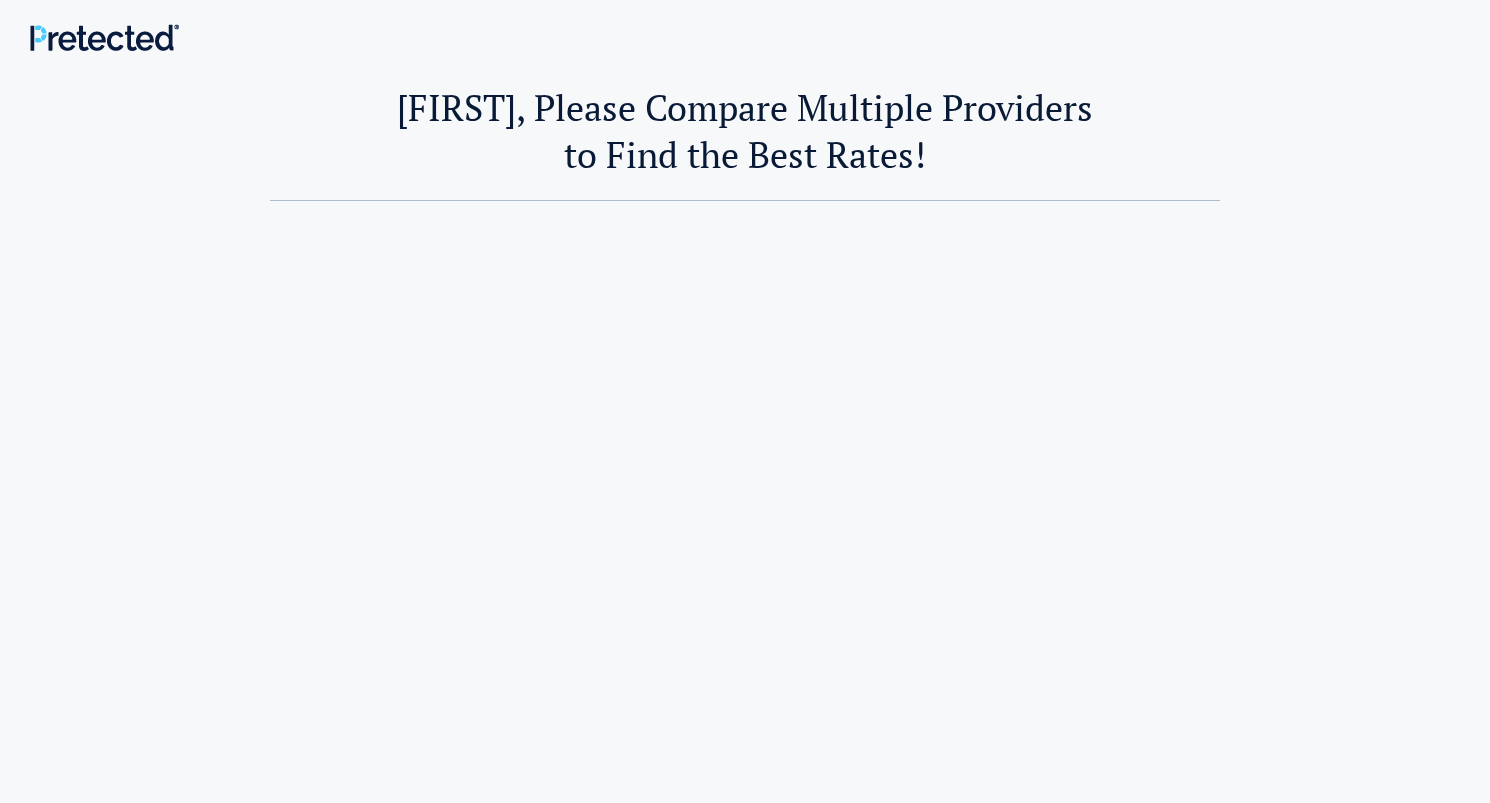 scroll, scrollTop: 0, scrollLeft: 0, axis: both 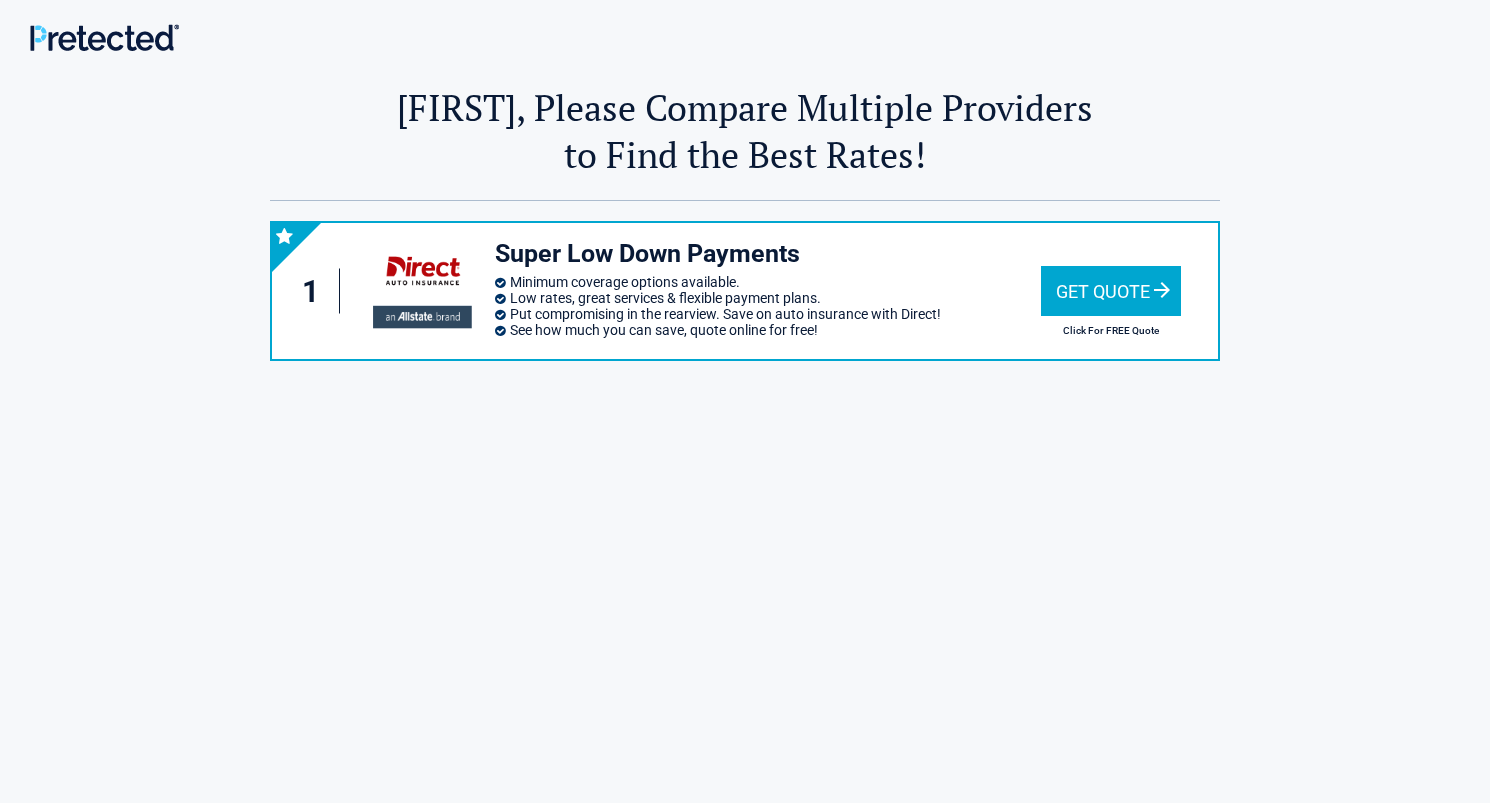 click on "Get Quote" at bounding box center [1111, 291] 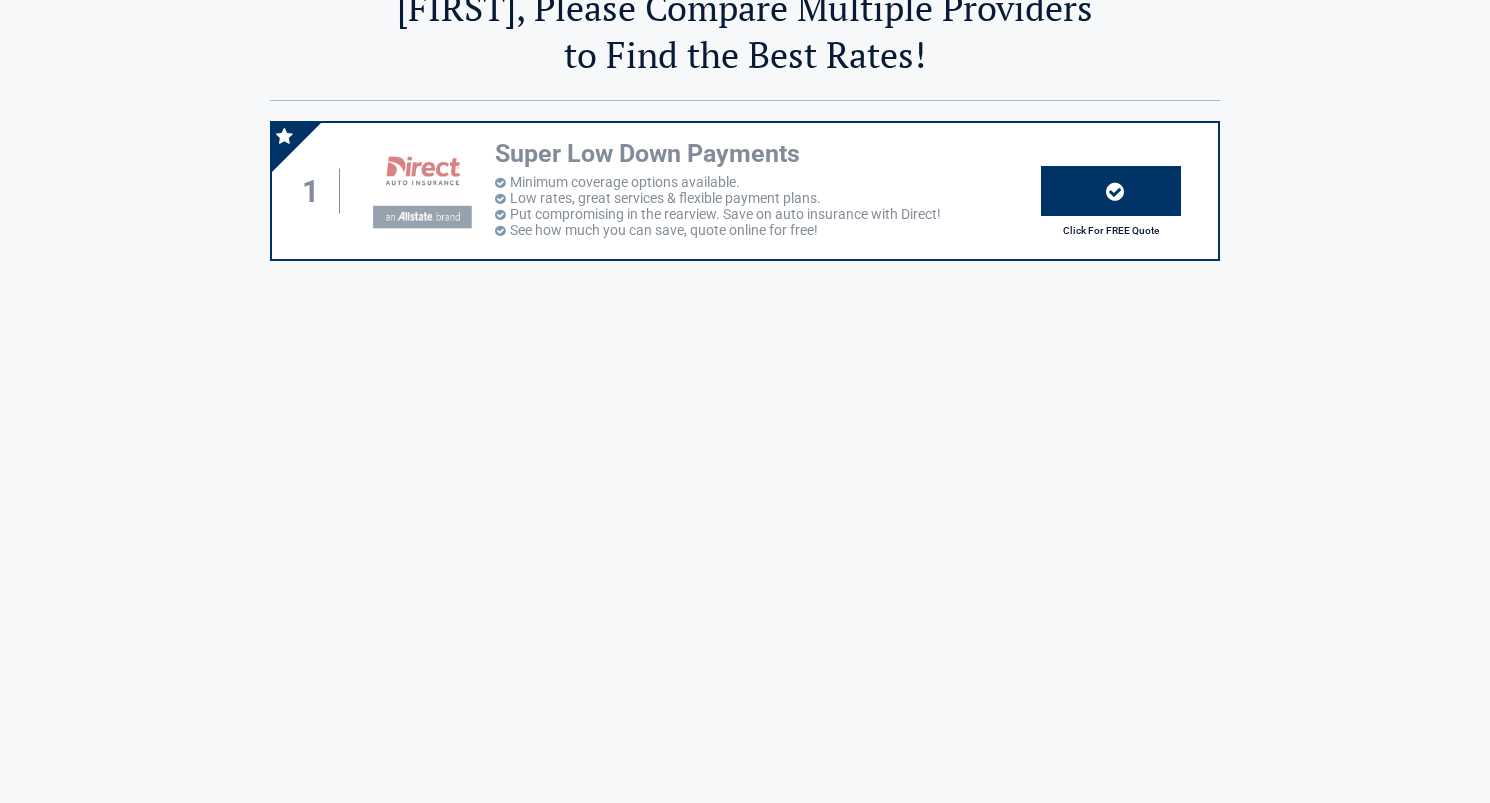 scroll, scrollTop: 0, scrollLeft: 0, axis: both 